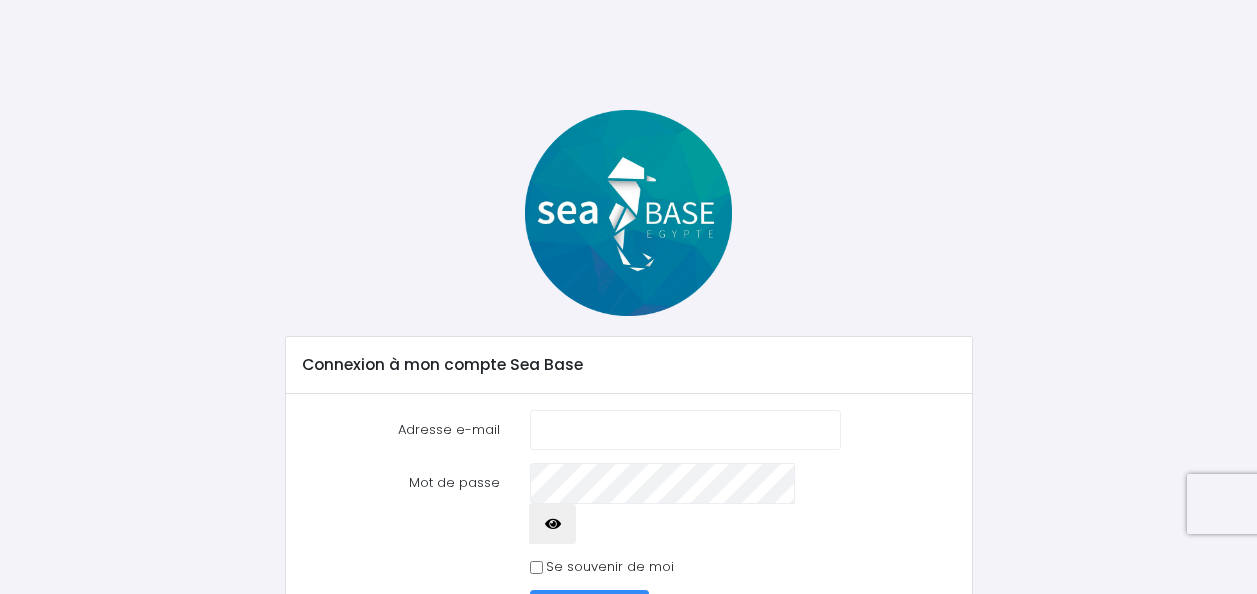 scroll, scrollTop: 0, scrollLeft: 0, axis: both 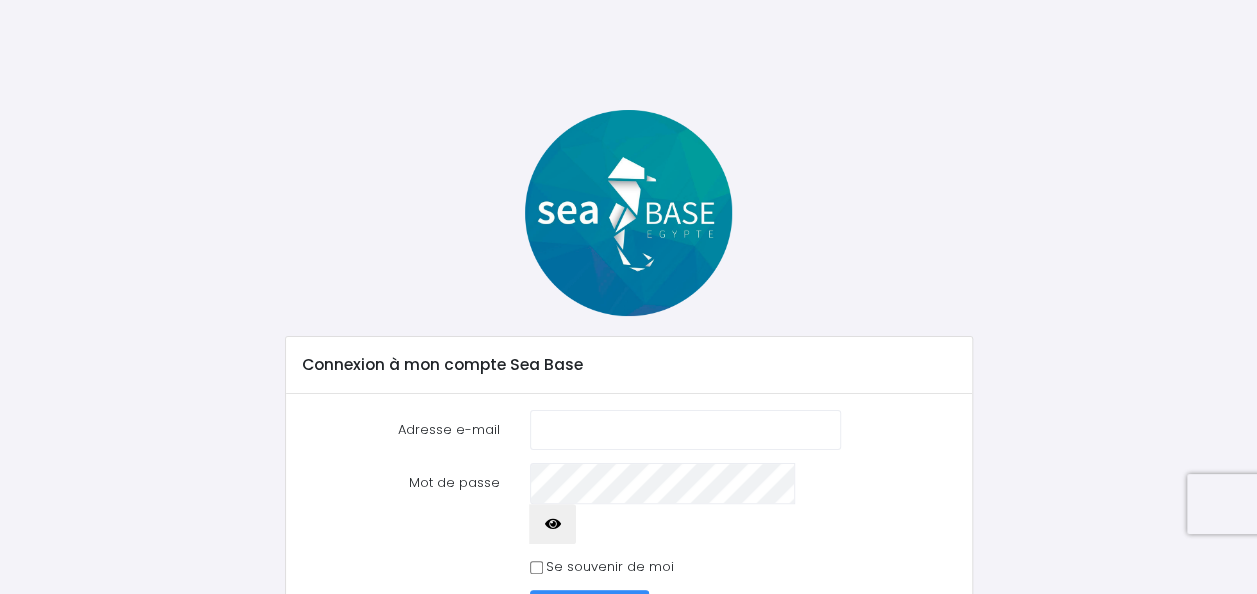 type on "[EMAIL]" 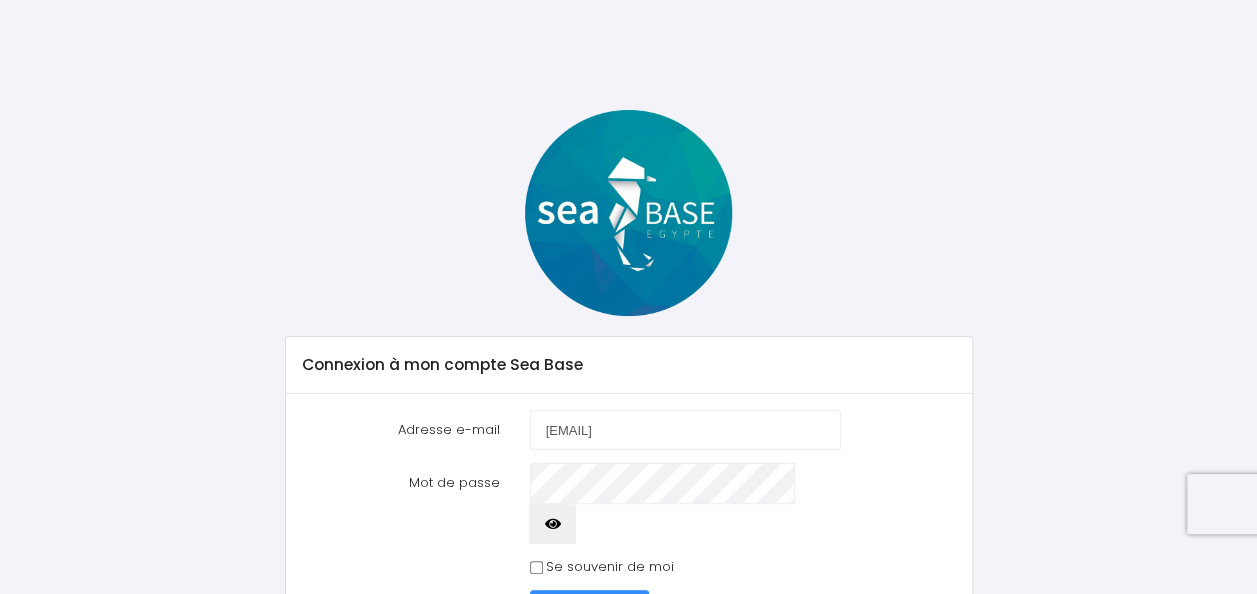 click on "Se connecter" at bounding box center (590, 609) 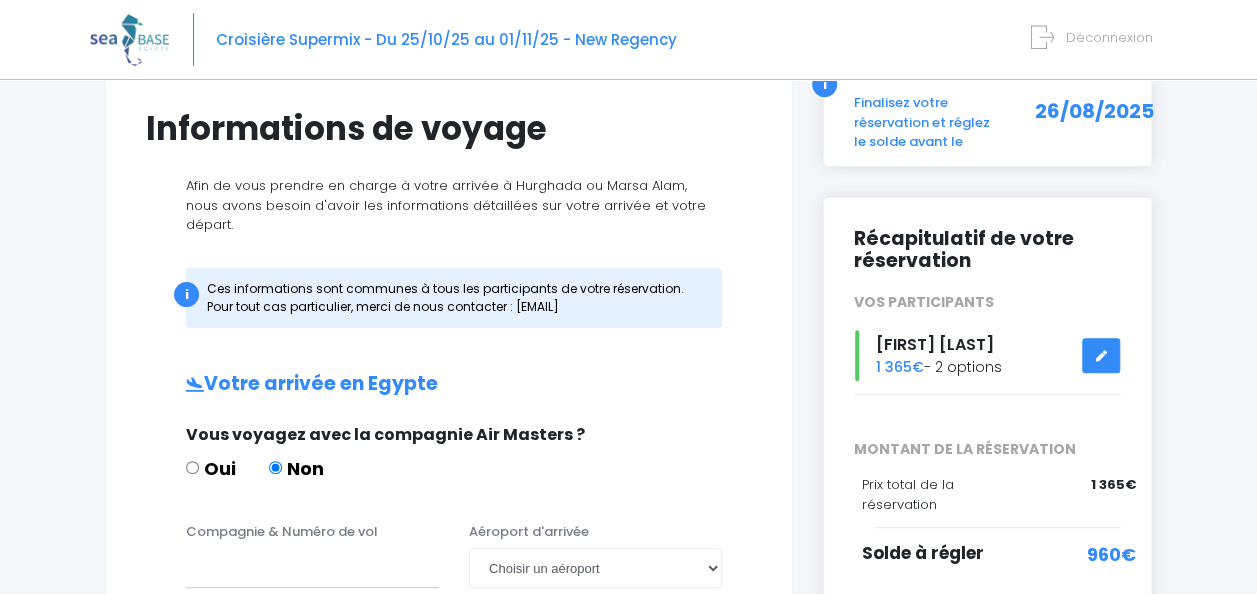 scroll, scrollTop: 201, scrollLeft: 0, axis: vertical 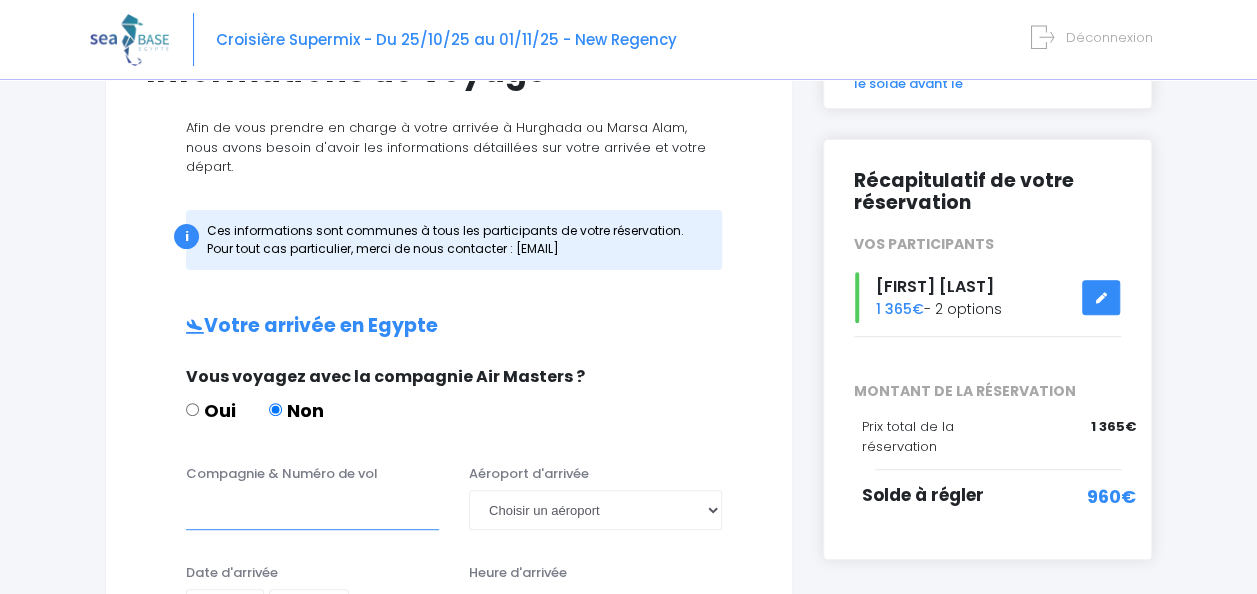 click on "Compagnie & Numéro de vol" at bounding box center [312, 510] 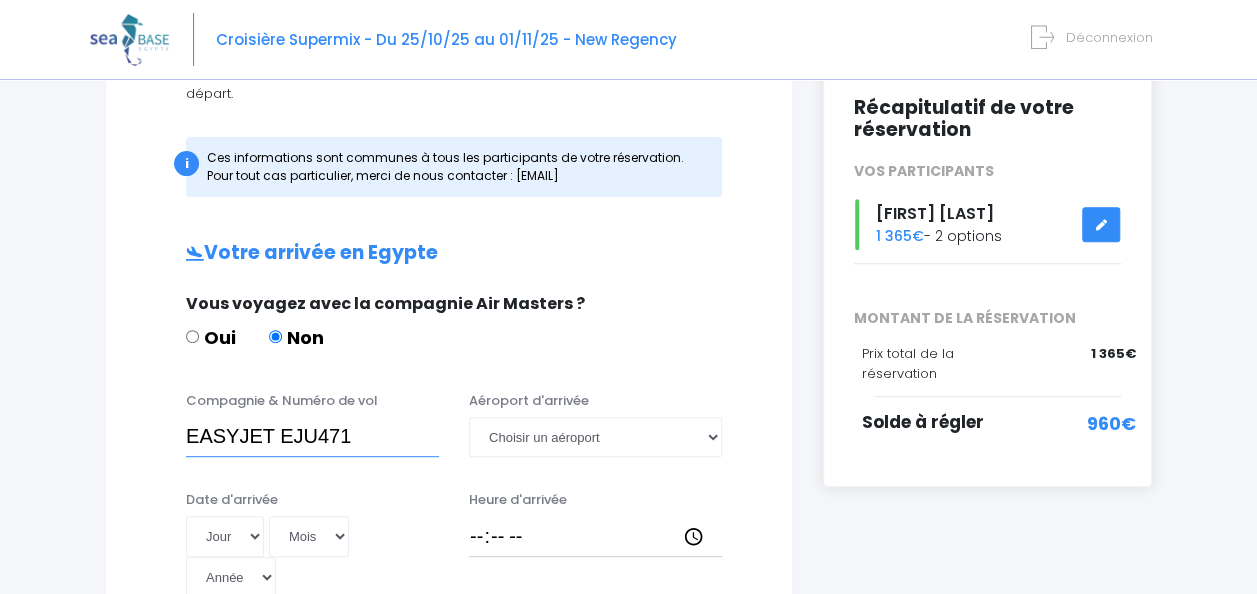 scroll, scrollTop: 275, scrollLeft: 0, axis: vertical 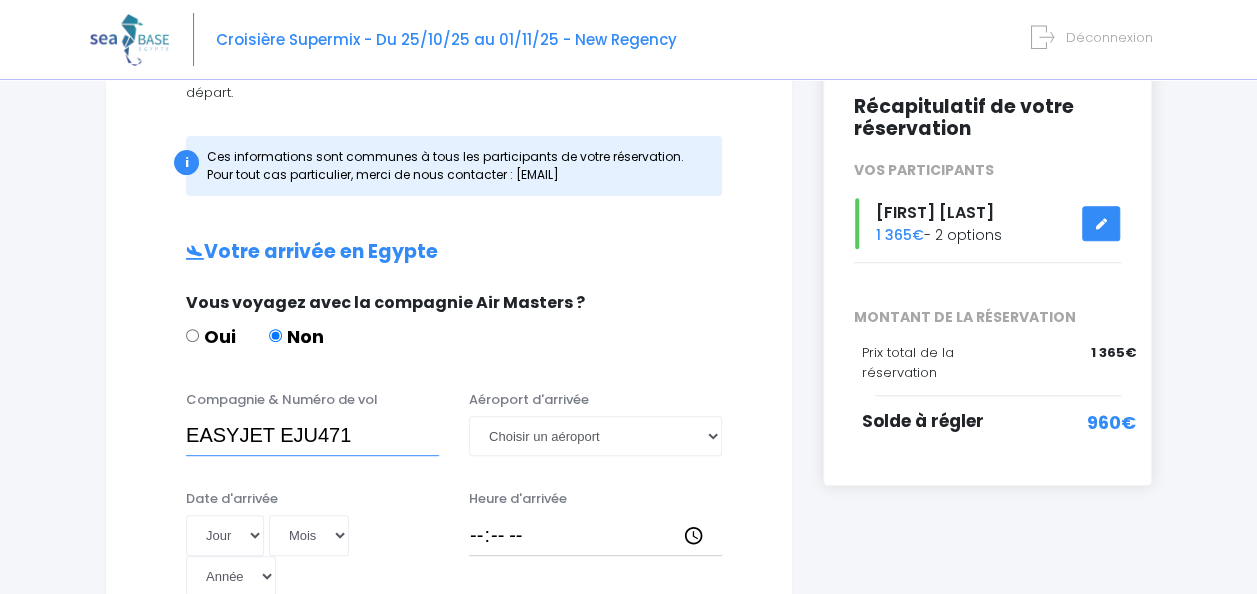 type on "EASYJET EJU471" 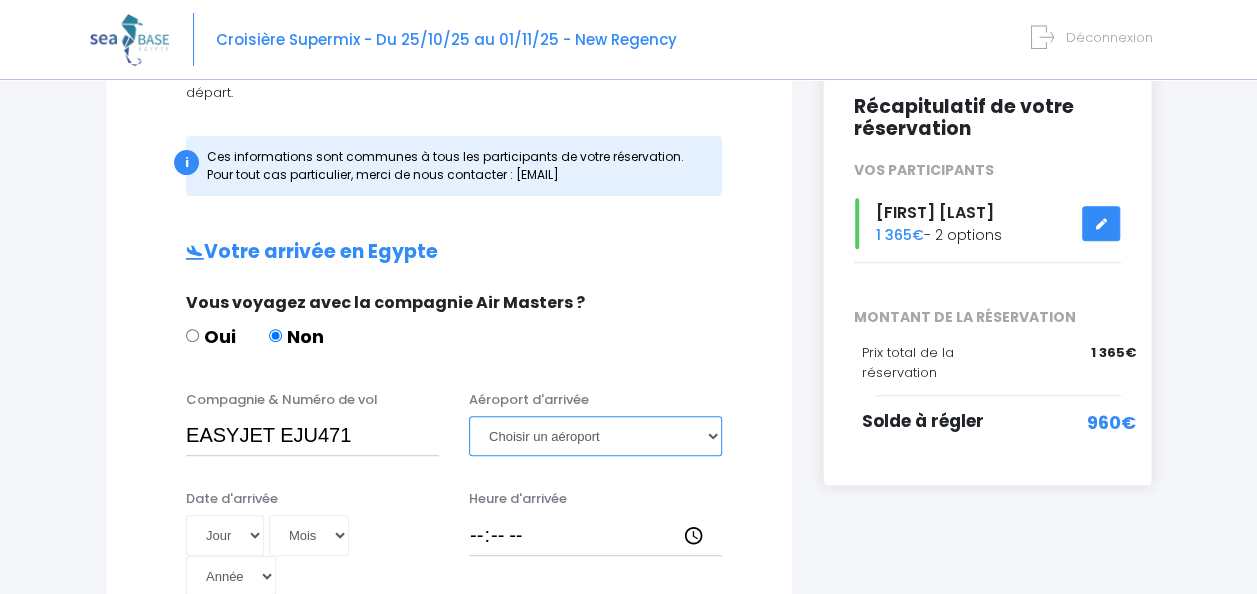 click on "Choisir un aéroport
Hurghada
Marsa Alam" at bounding box center [595, 436] 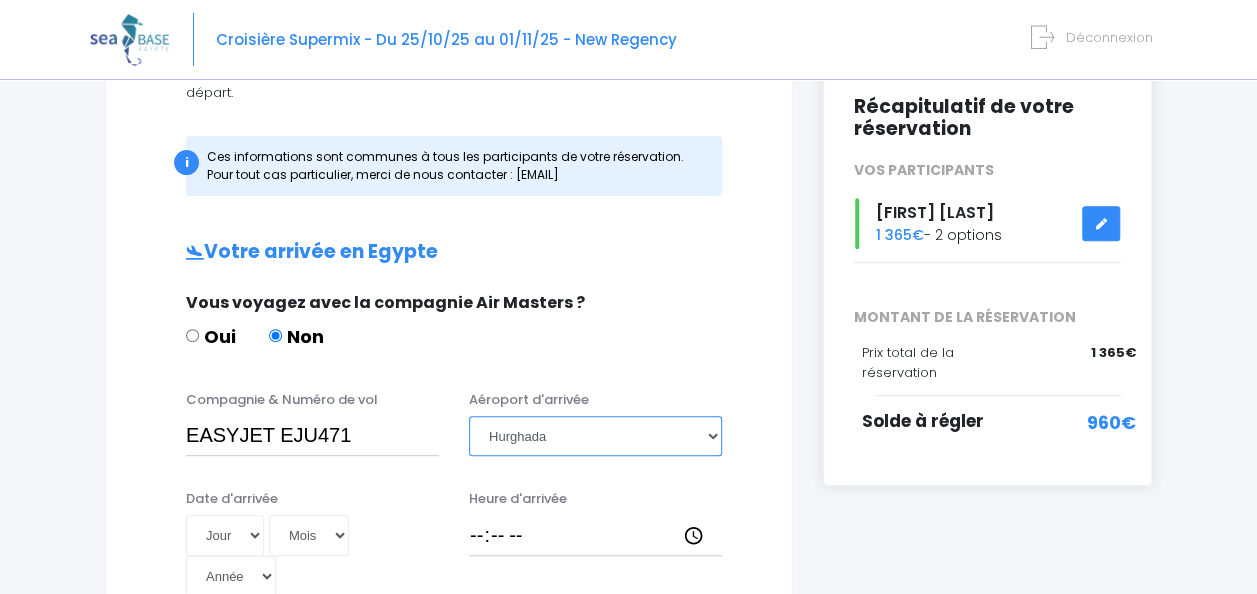 scroll, scrollTop: 374, scrollLeft: 0, axis: vertical 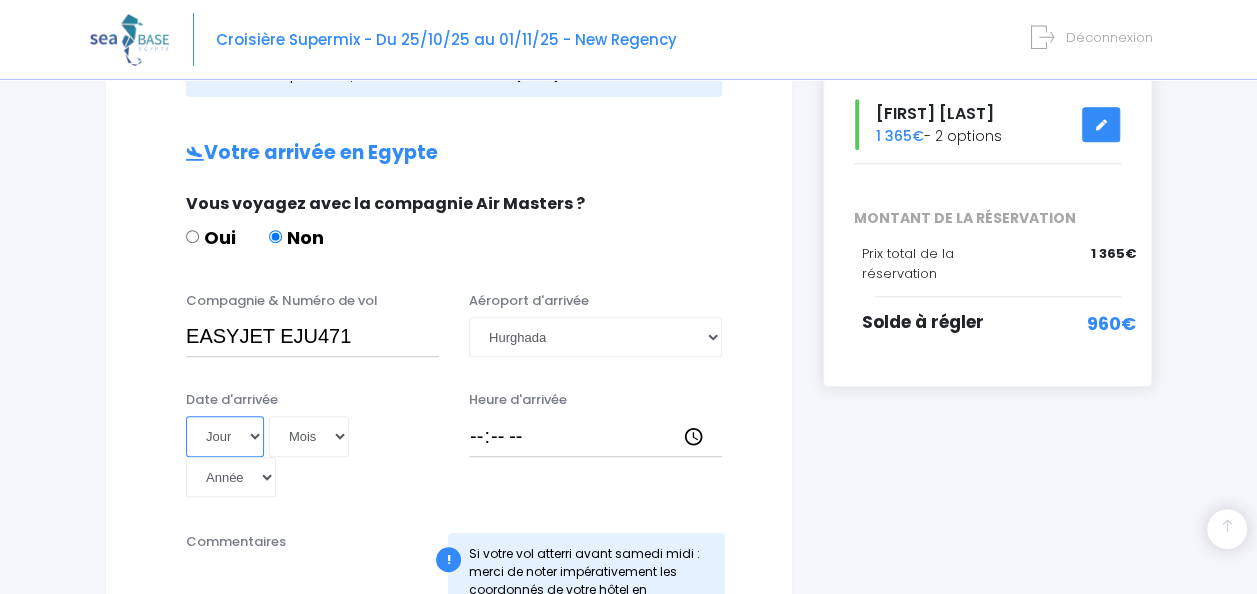 click on "Jour 01 02 03 04 05 06 07 08 09 10 11 12 13 14 15 16 17 18 19 20 21 22 23 24 25 26 27 28 29 30 31" at bounding box center (225, 436) 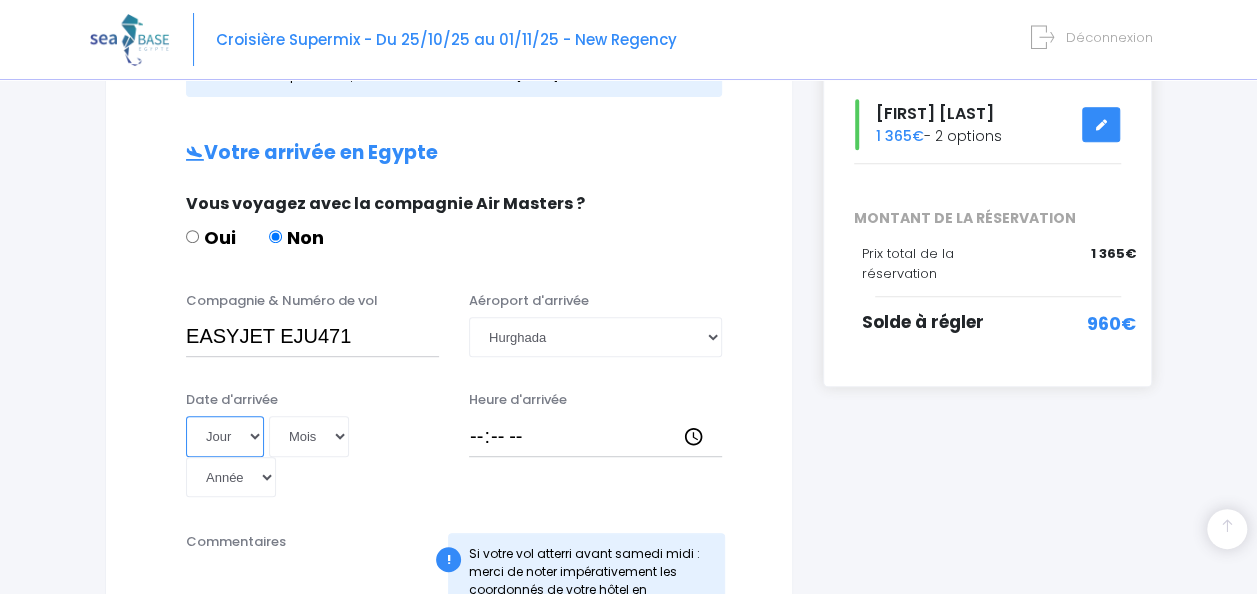 select on "25" 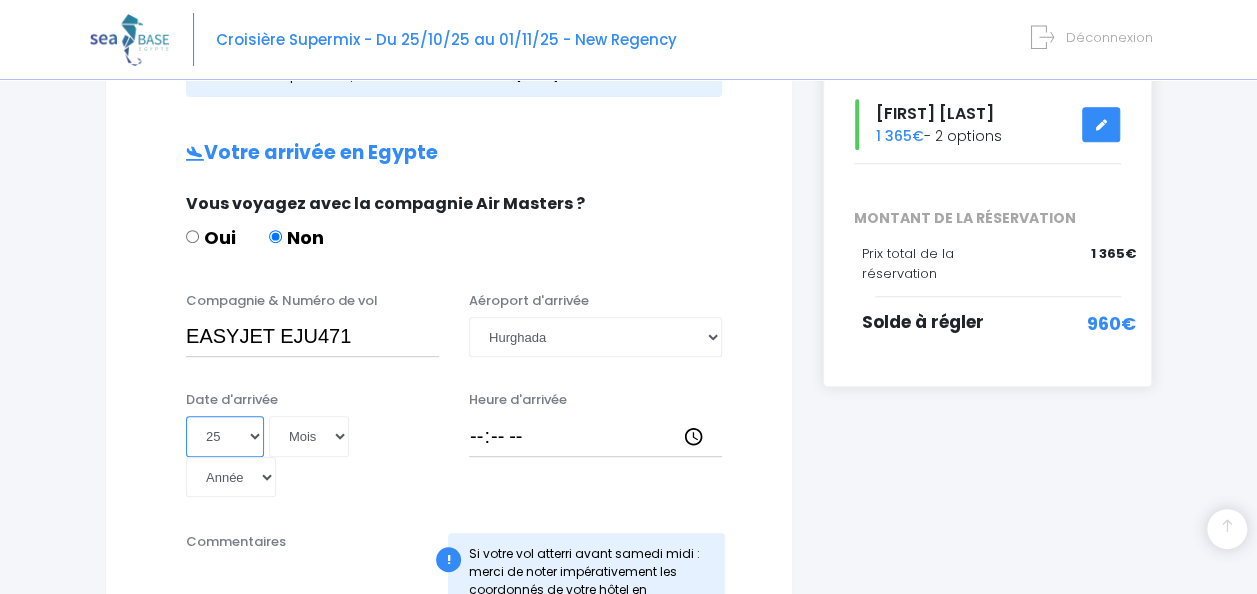 click on "Jour 01 02 03 04 05 06 07 08 09 10 11 12 13 14 15 16 17 18 19 20 21 22 23 24 25 26 27 28 29 30 31" at bounding box center (225, 436) 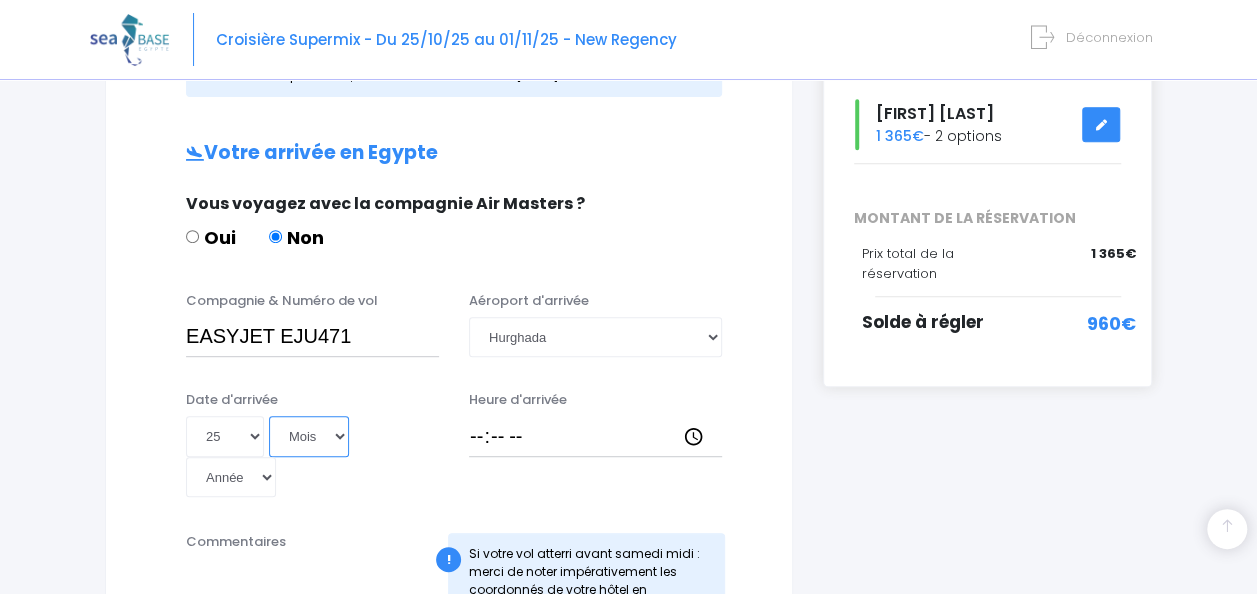 click on "Mois 01 02 03 04 05 06 07 08 09 10 11 12" at bounding box center (309, 436) 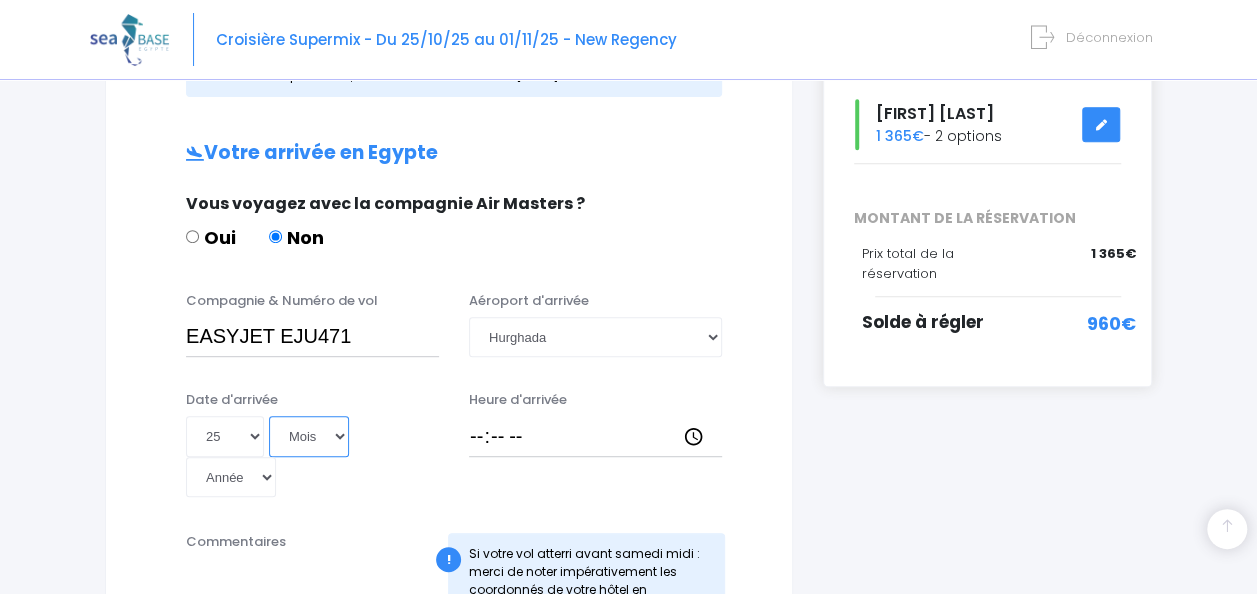 select on "10" 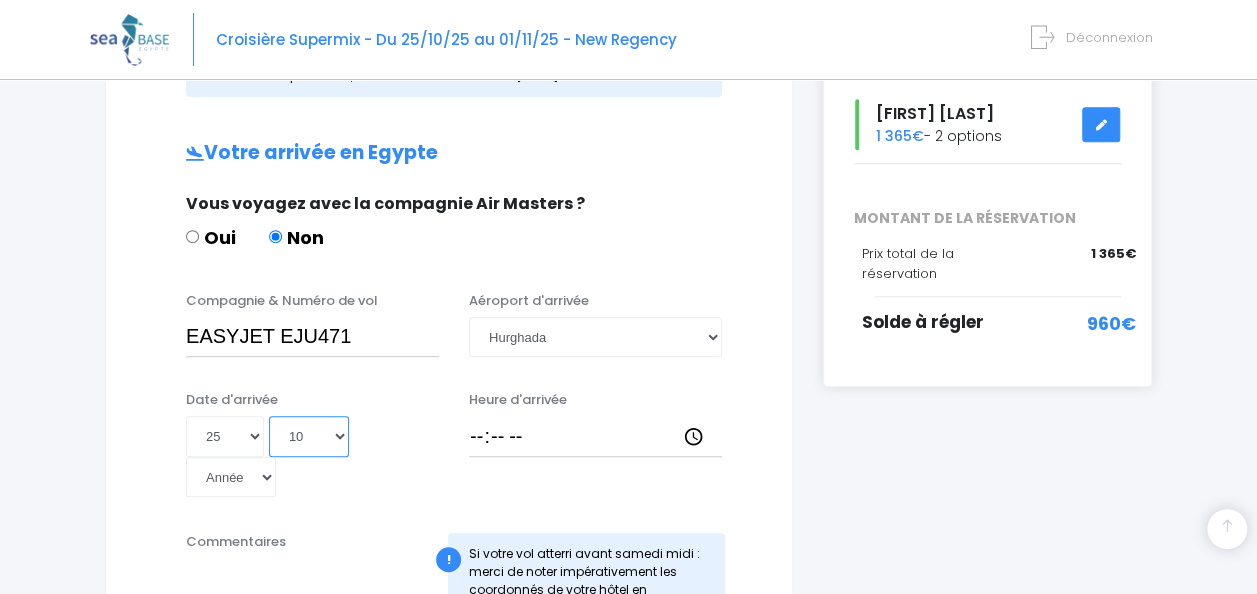 click on "Mois 01 02 03 04 05 06 07 08 09 10 11 12" at bounding box center [309, 436] 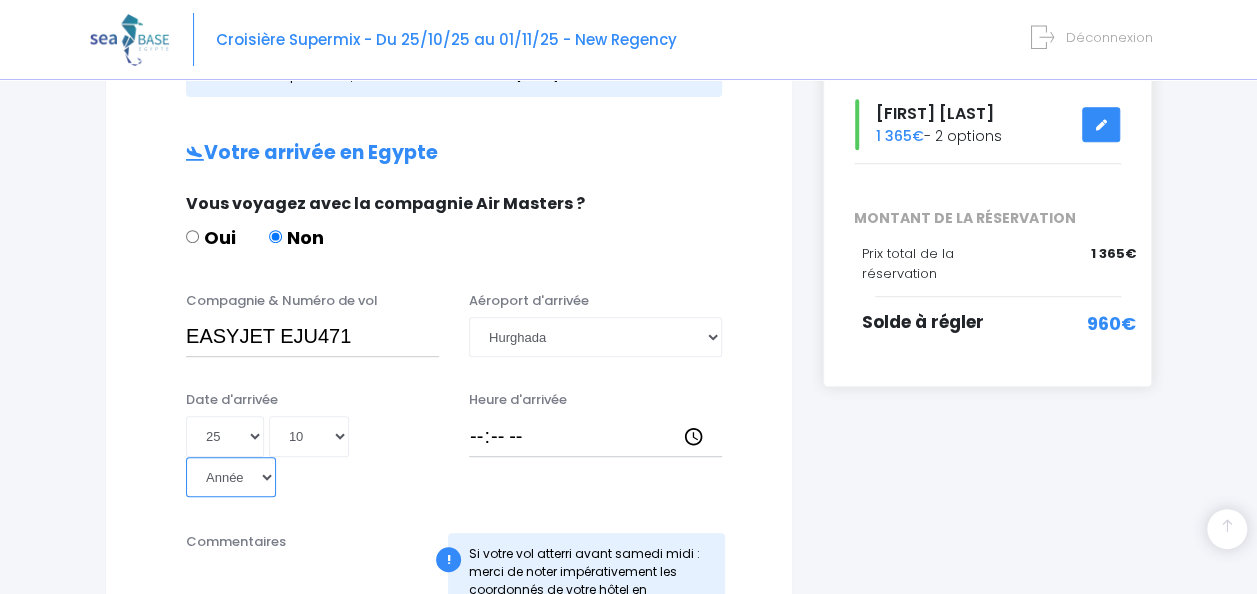 click on "Année 2045 2044 2043 2042 2041 2040 2039 2038 2037 2036 2035 2034 2033 2032 2031 2030 2029 2028 2027 2026 2025 2024 2023 2022 2021 2020 2019 2018 2017 2016 2015 2014 2013 2012 2011 2010 2009 2008 2007 2006 2005 2004 2003 2002 2001 2000 1999 1998 1997 1996 1995 1994 1993 1992 1991 1990 1989 1988 1987 1986 1985 1984 1983 1982 1981 1980 1979 1978 1977 1976 1975 1974 1973 1972 1971 1970 1969 1968 1967 1966 1965 1964 1963 1962 1961 1960 1959 1958 1957 1956 1955 1954 1953 1952 1951 1950 1949 1948 1947 1946 1945 1944 1943 1942 1941 1940 1939 1938 1937 1936 1935 1934 1933 1932 1931 1930 1929 1928 1927 1926 1925 1924 1923 1922 1921 1920 1919 1918 1917 1916 1915 1914 1913 1912 1911 1910 1909 1908 1907 1906 1905 1904 1903 1902 1901 1900" at bounding box center [231, 477] 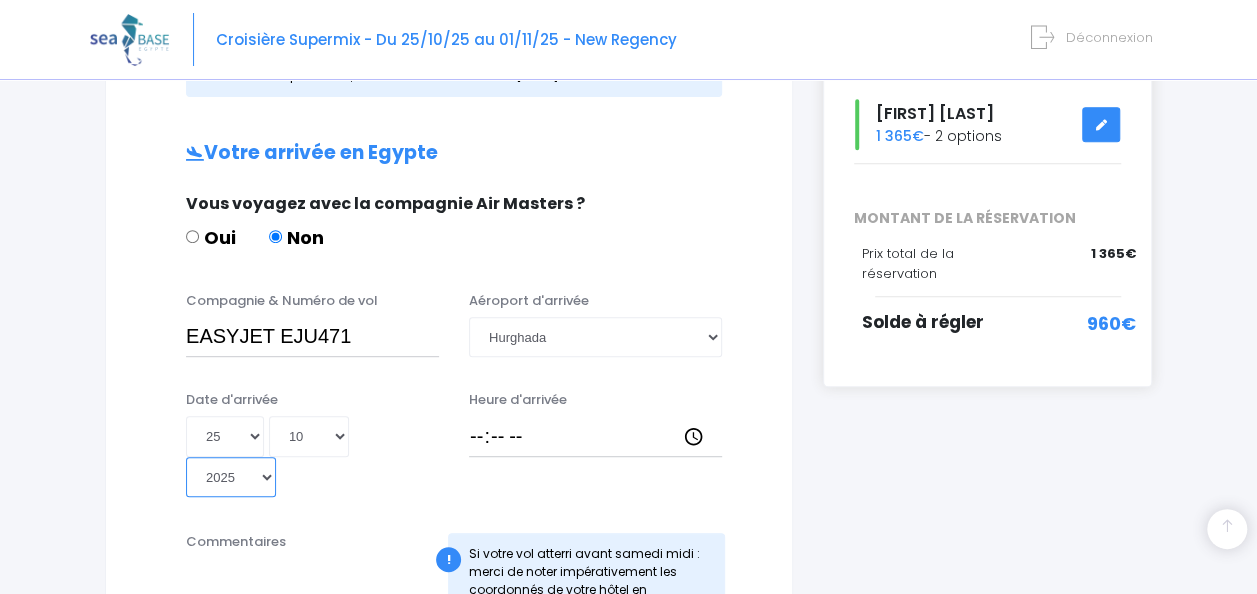 click on "Année 2045 2044 2043 2042 2041 2040 2039 2038 2037 2036 2035 2034 2033 2032 2031 2030 2029 2028 2027 2026 2025 2024 2023 2022 2021 2020 2019 2018 2017 2016 2015 2014 2013 2012 2011 2010 2009 2008 2007 2006 2005 2004 2003 2002 2001 2000 1999 1998 1997 1996 1995 1994 1993 1992 1991 1990 1989 1988 1987 1986 1985 1984 1983 1982 1981 1980 1979 1978 1977 1976 1975 1974 1973 1972 1971 1970 1969 1968 1967 1966 1965 1964 1963 1962 1961 1960 1959 1958 1957 1956 1955 1954 1953 1952 1951 1950 1949 1948 1947 1946 1945 1944 1943 1942 1941 1940 1939 1938 1937 1936 1935 1934 1933 1932 1931 1930 1929 1928 1927 1926 1925 1924 1923 1922 1921 1920 1919 1918 1917 1916 1915 1914 1913 1912 1911 1910 1909 1908 1907 1906 1905 1904 1903 1902 1901 1900" at bounding box center (231, 477) 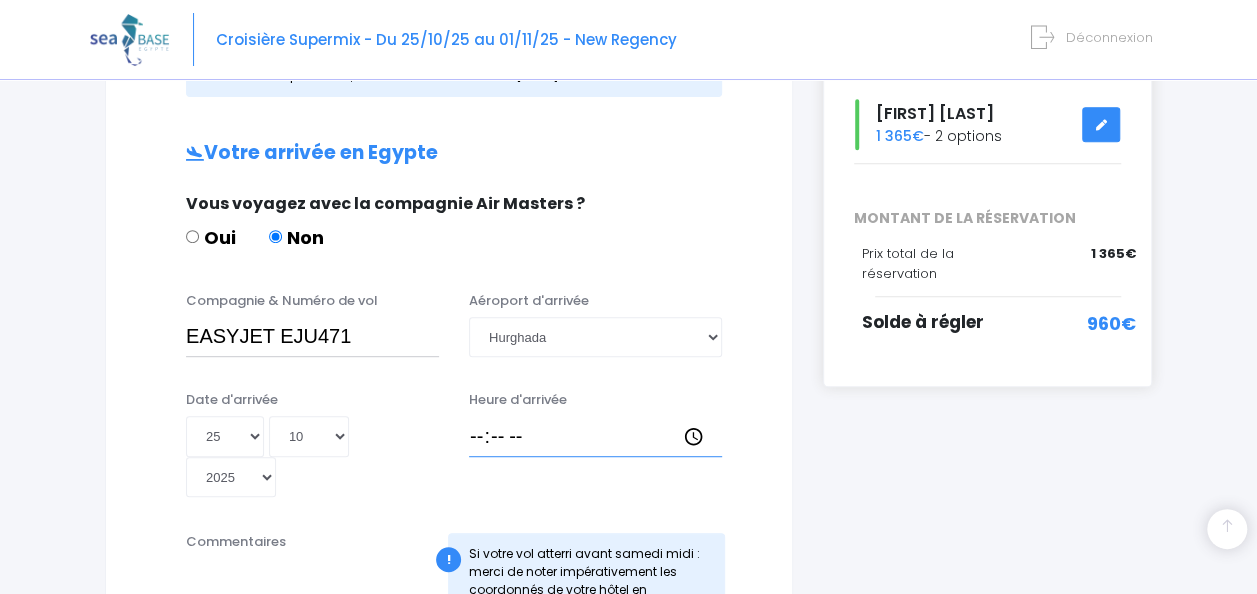 click on "Heure d'arrivée" at bounding box center [595, 436] 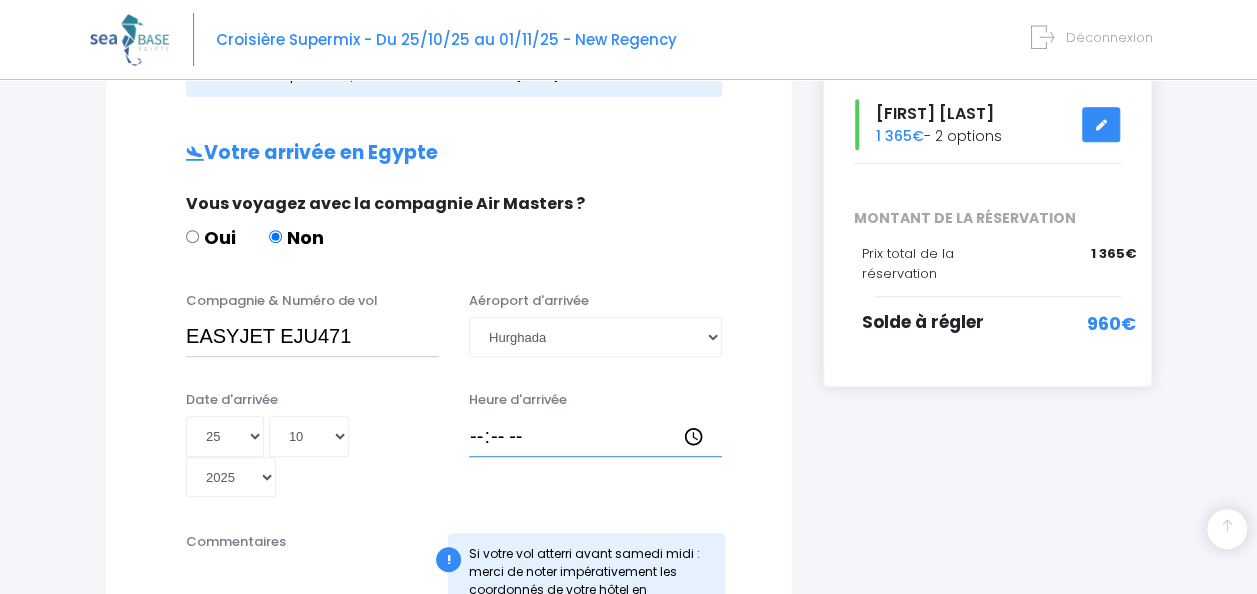 click on "Heure d'arrivée" at bounding box center [595, 436] 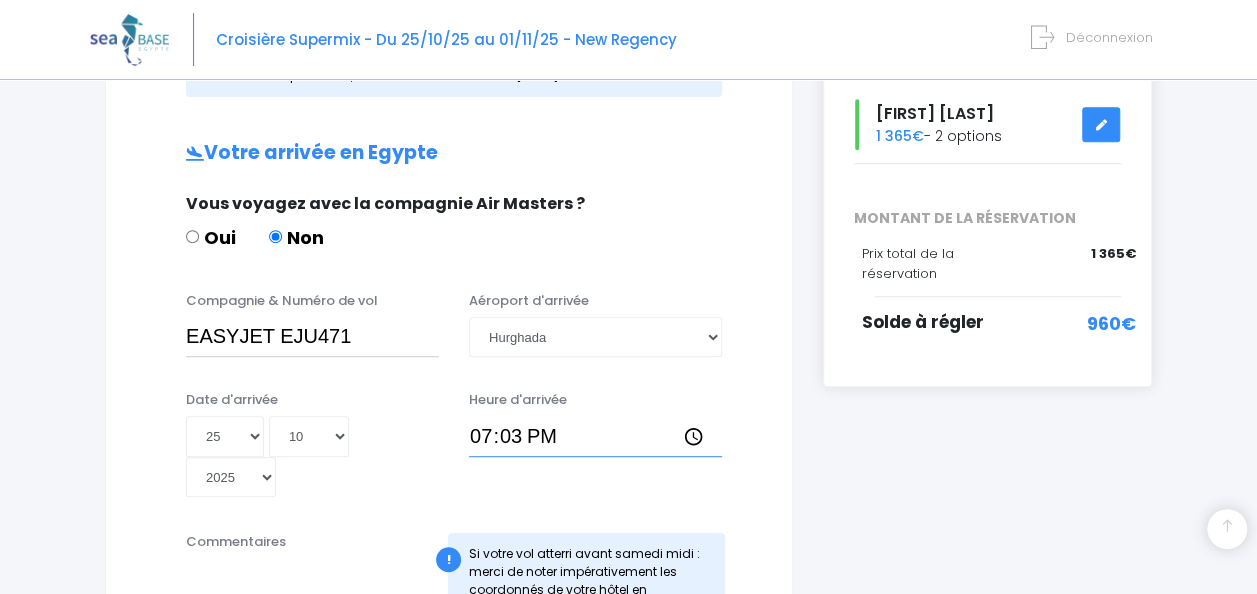 type on "19:30" 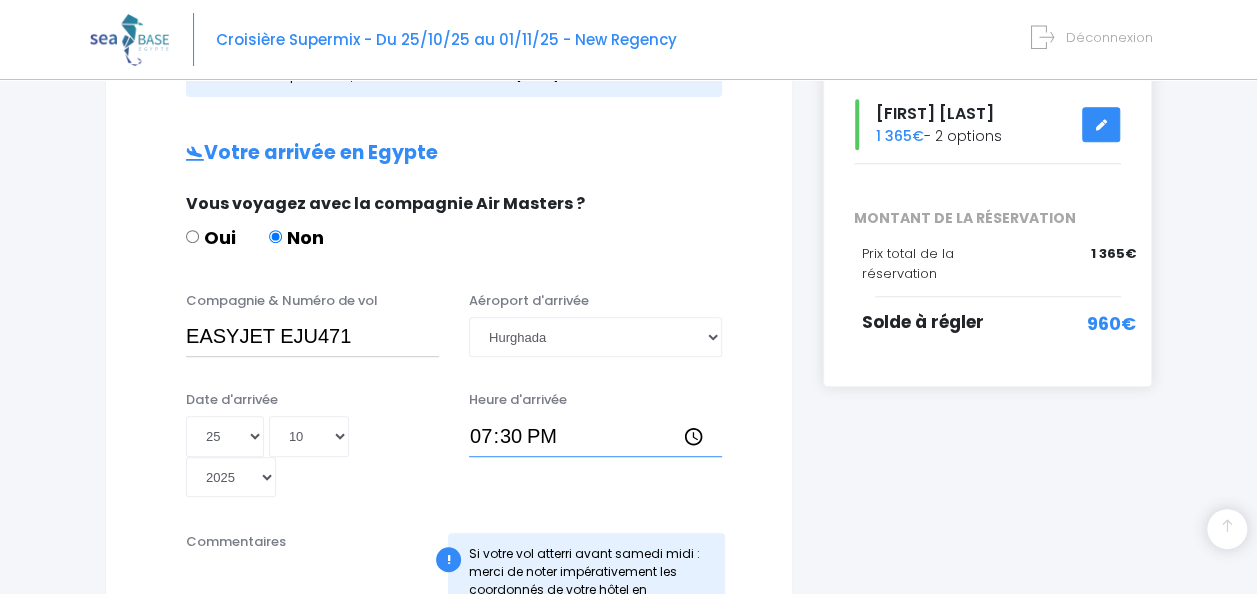 scroll, scrollTop: 511, scrollLeft: 0, axis: vertical 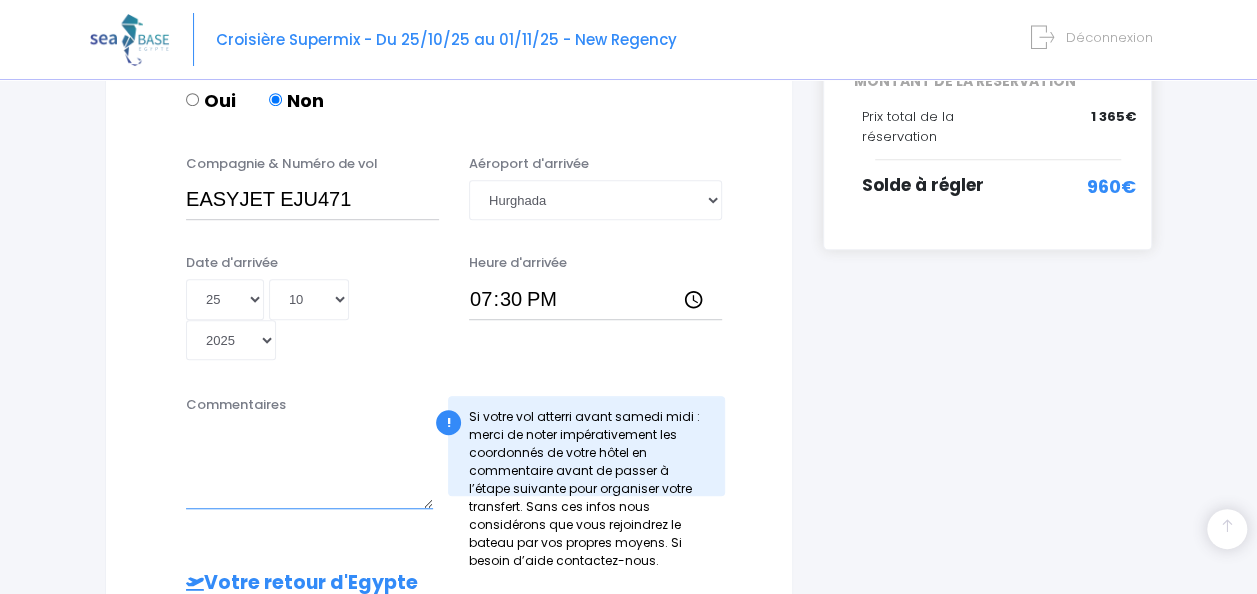 click on "Commentaires" at bounding box center [309, 465] 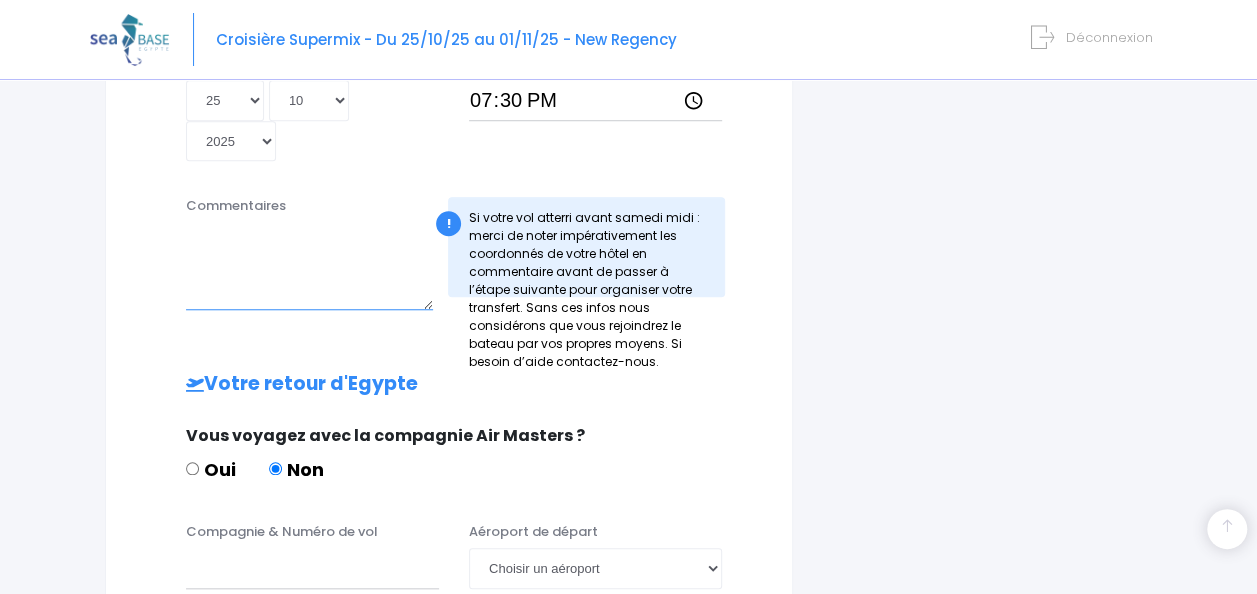 scroll, scrollTop: 790, scrollLeft: 0, axis: vertical 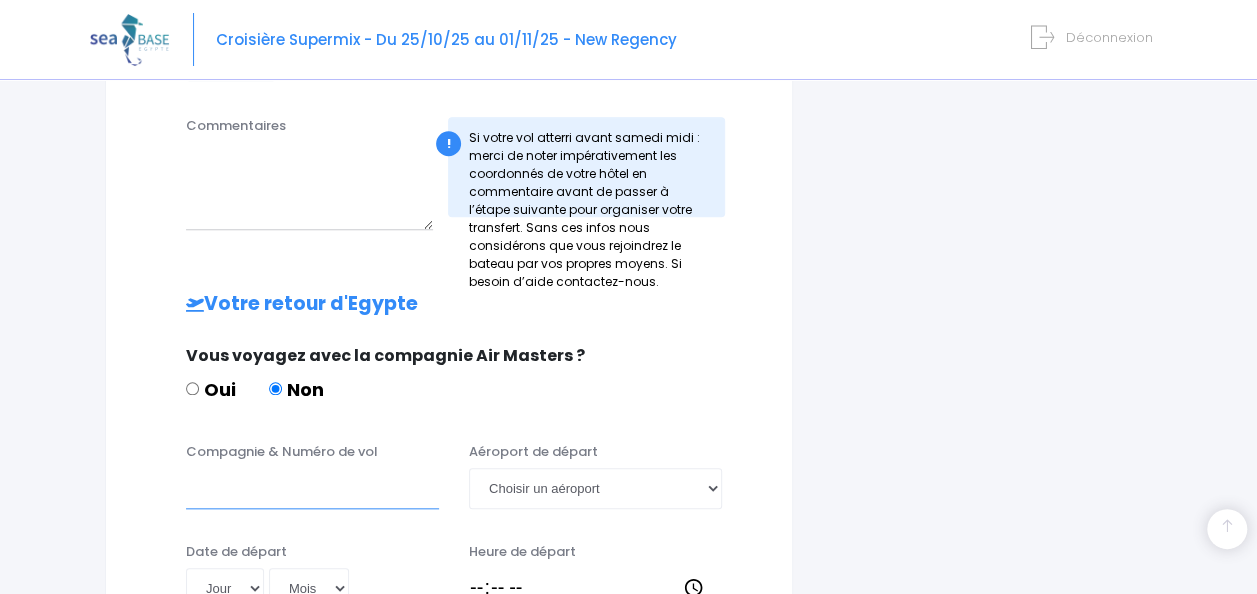 click on "Compagnie & Numéro de vol" at bounding box center (312, 488) 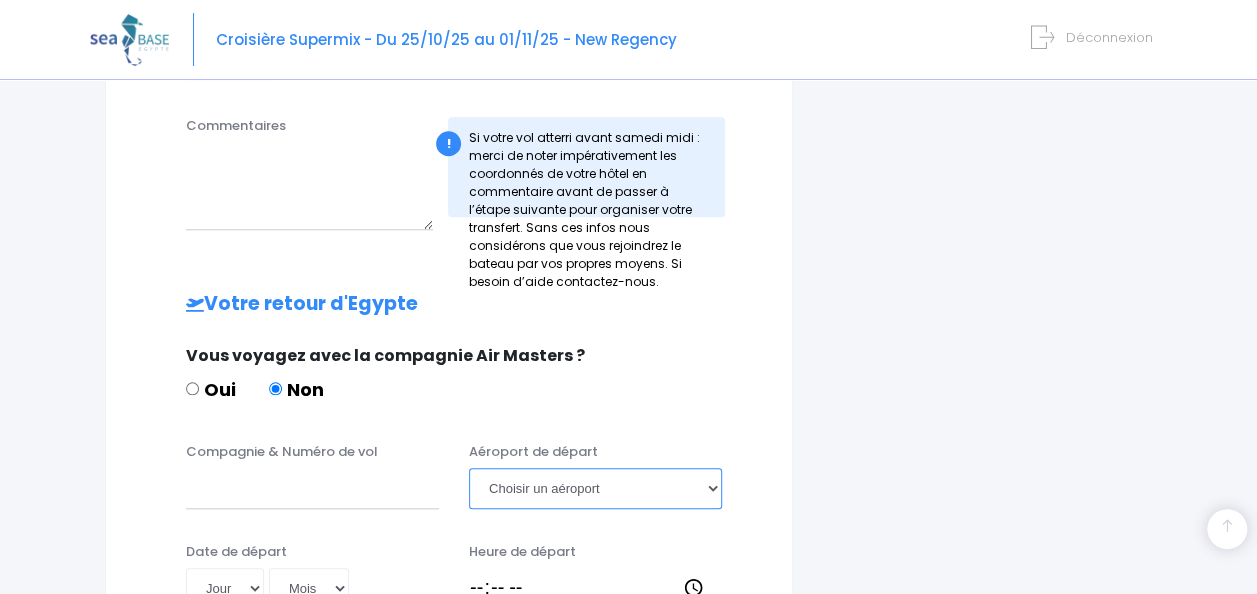 click on "Choisir un aéroport
Hurghada
Marsa Alam" at bounding box center [595, 488] 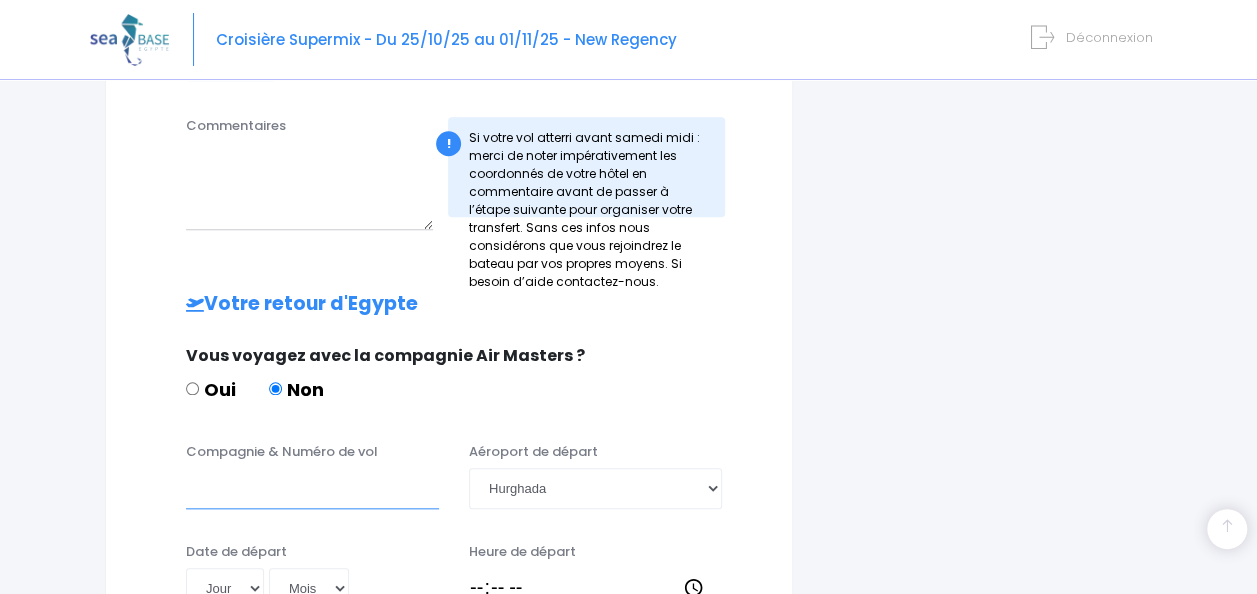 click on "Compagnie & Numéro de vol" at bounding box center [312, 488] 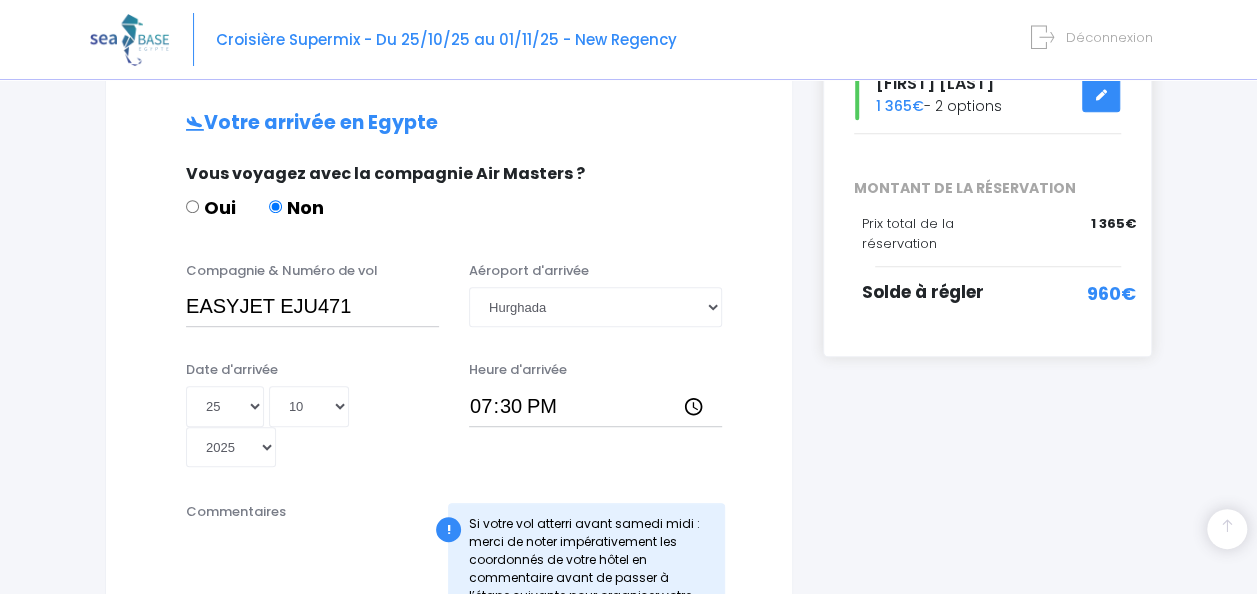 scroll, scrollTop: 403, scrollLeft: 0, axis: vertical 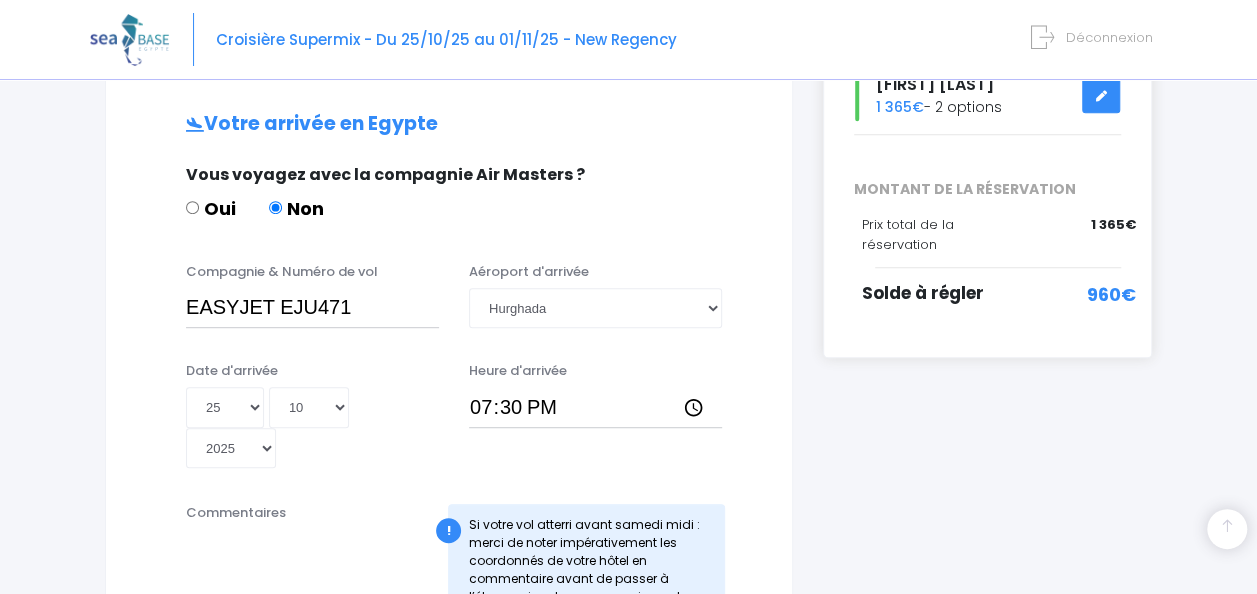 type on "EASYJET - EJU4496" 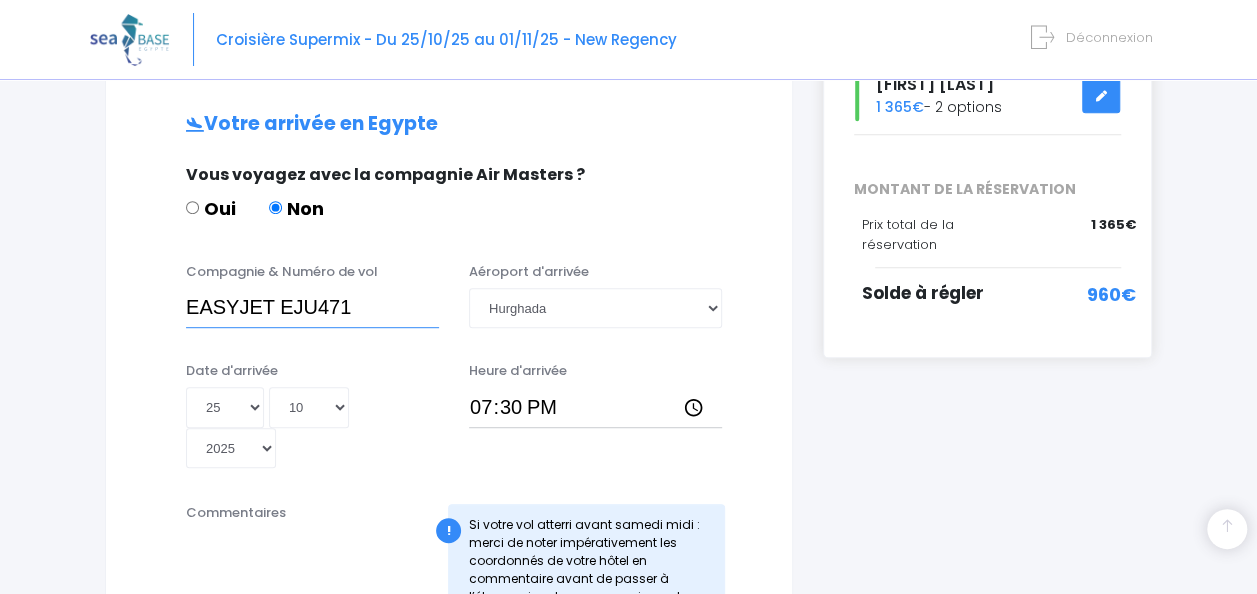 click on "EASYJET EJU4471" at bounding box center (312, 308) 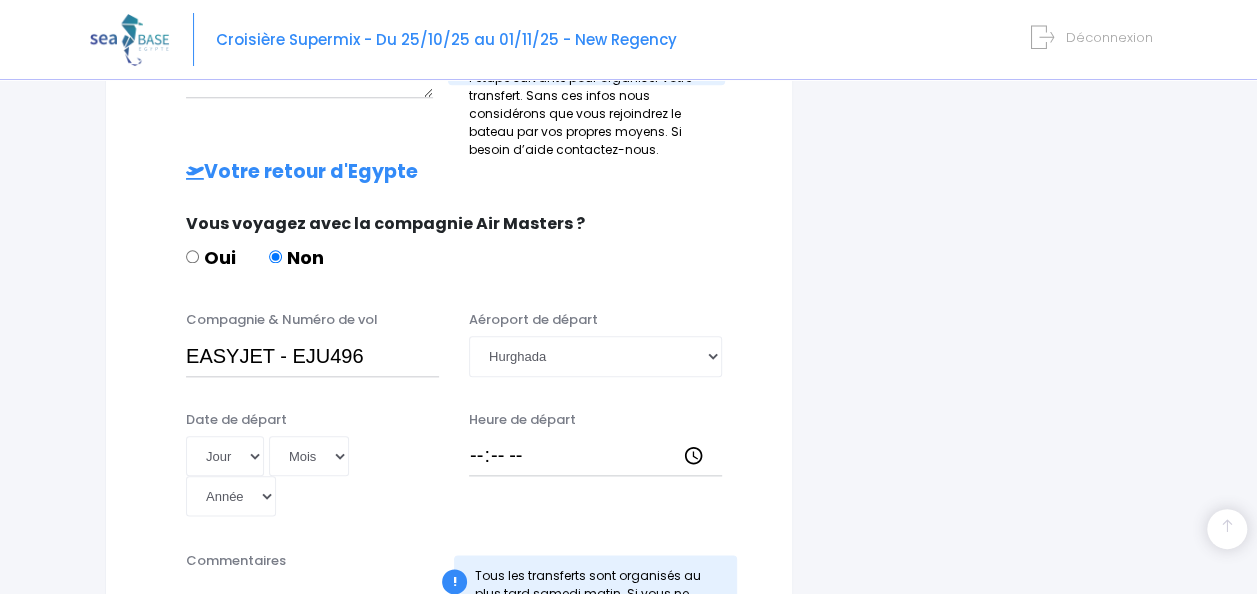 scroll, scrollTop: 923, scrollLeft: 0, axis: vertical 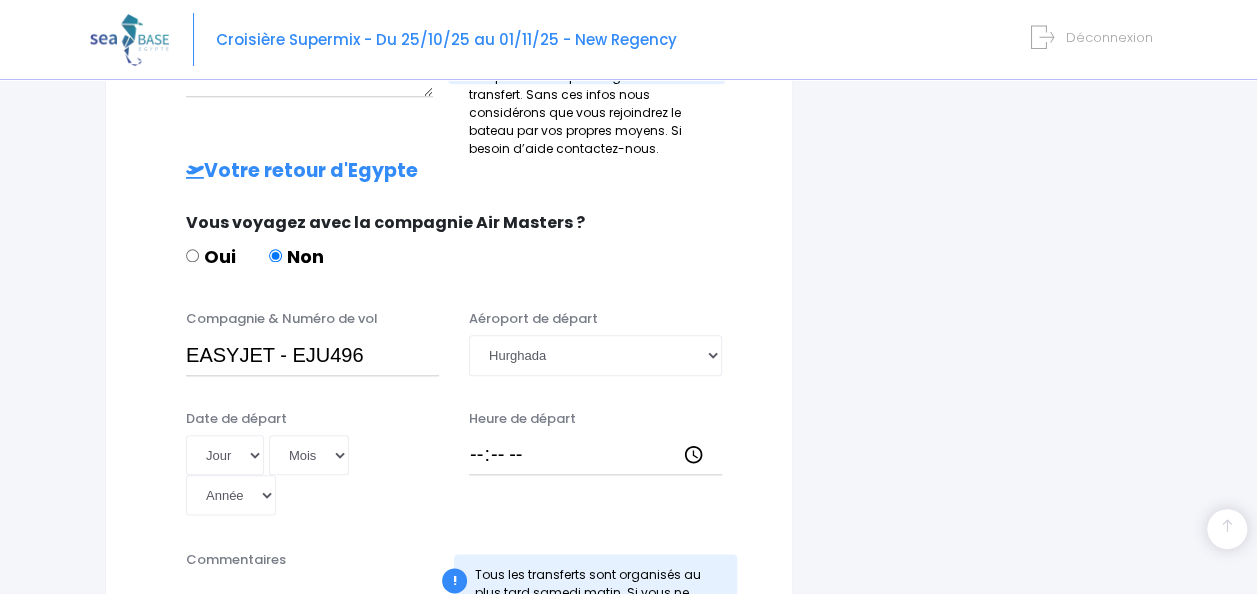 type on "EASYJET - EJU4471" 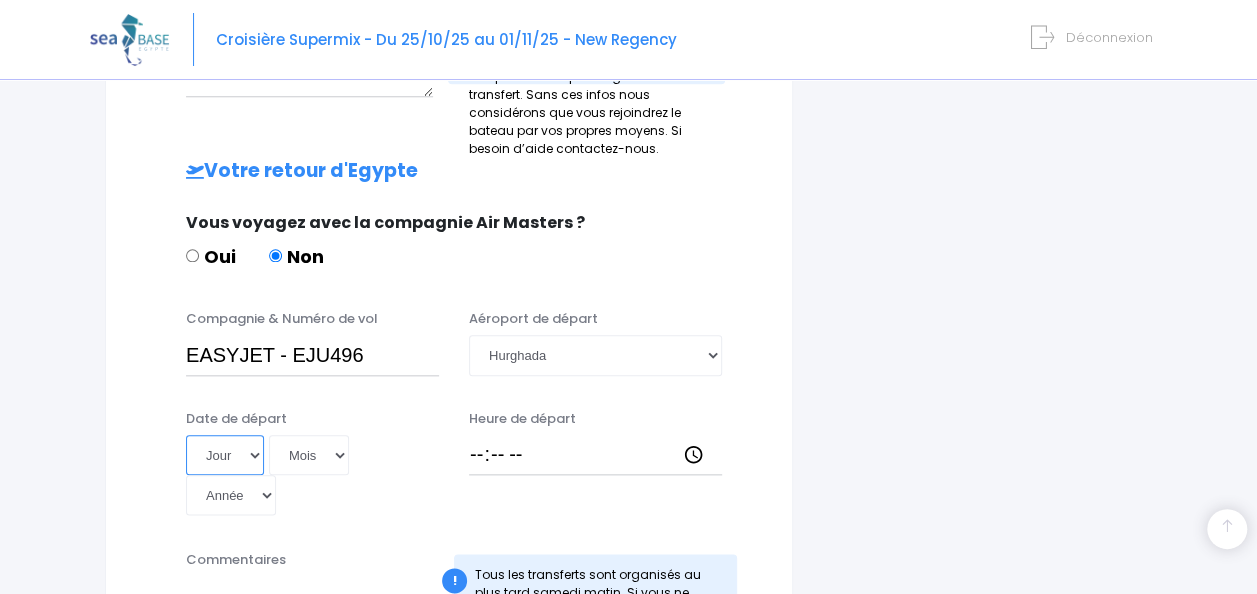click on "Jour 01 02 03 04 05 06 07 08 09 10 11 12 13 14 15 16 17 18 19 20 21 22 23 24 25 26 27 28 29 30 31" at bounding box center [225, 455] 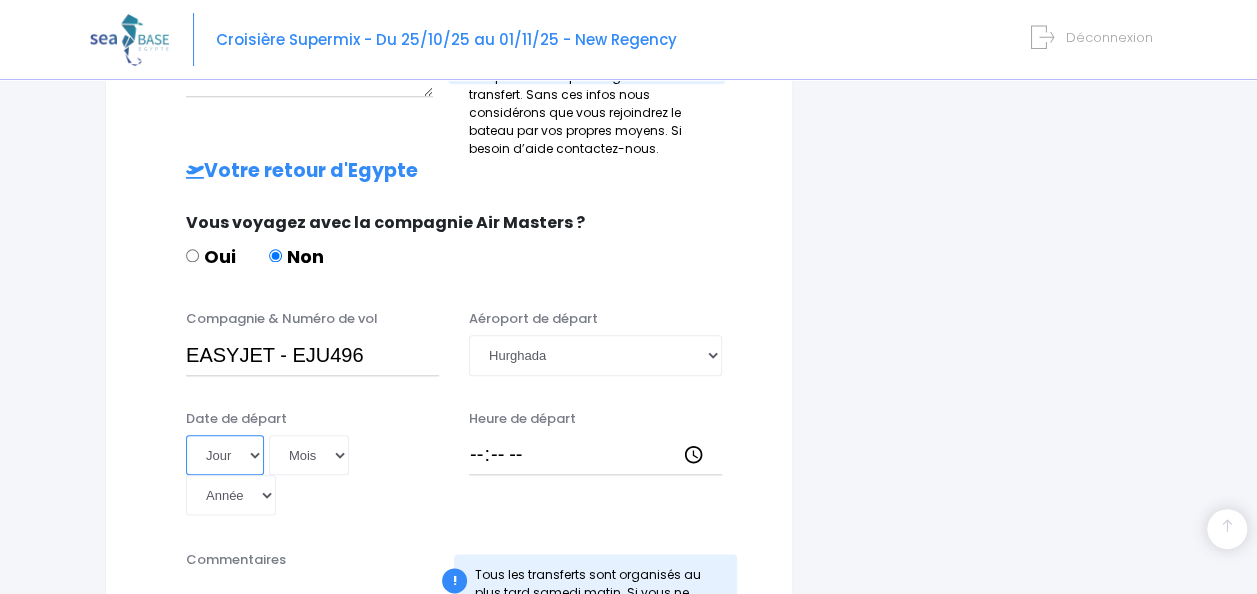 select on "01" 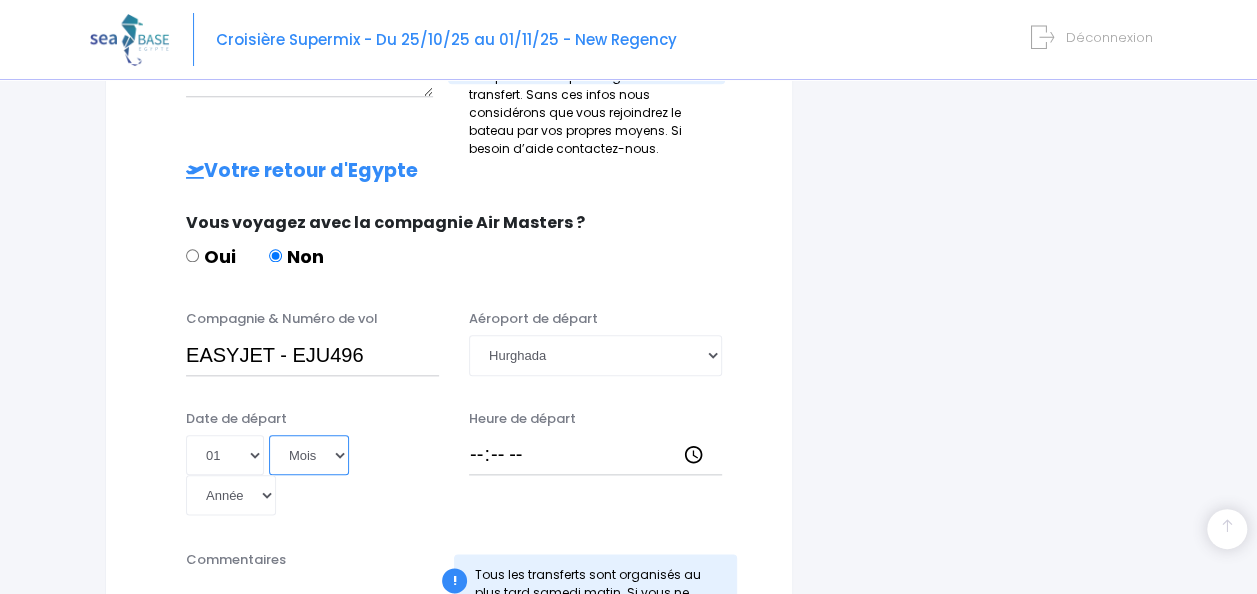 click on "Mois 01 02 03 04 05 06 07 08 09 10 11 12" at bounding box center [309, 455] 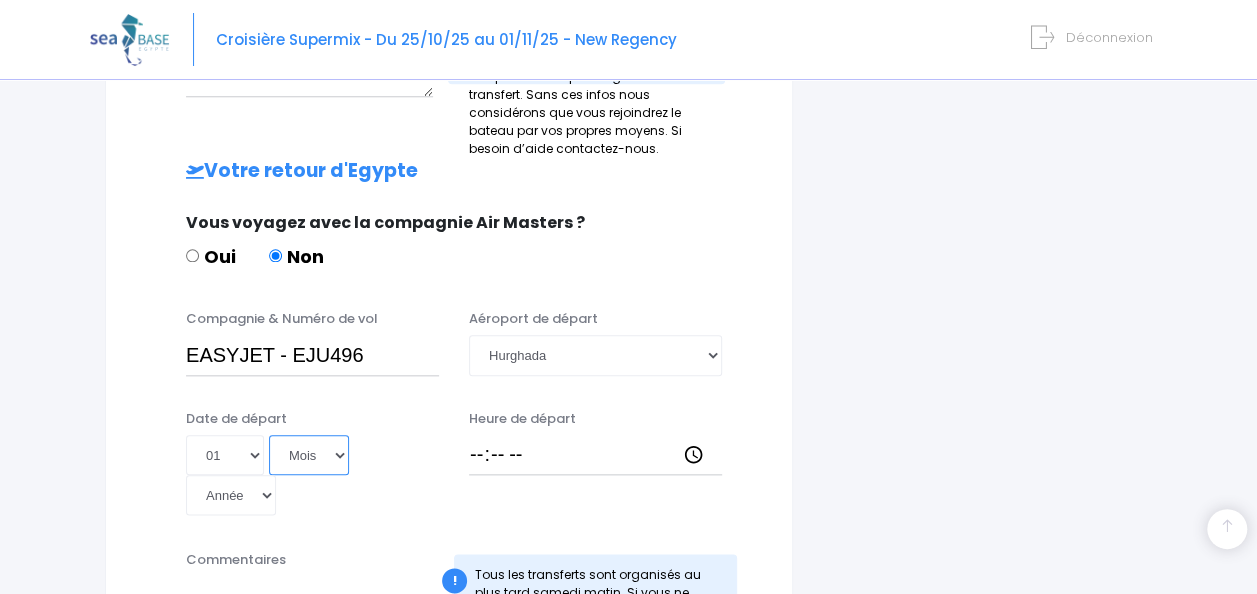 select on "11" 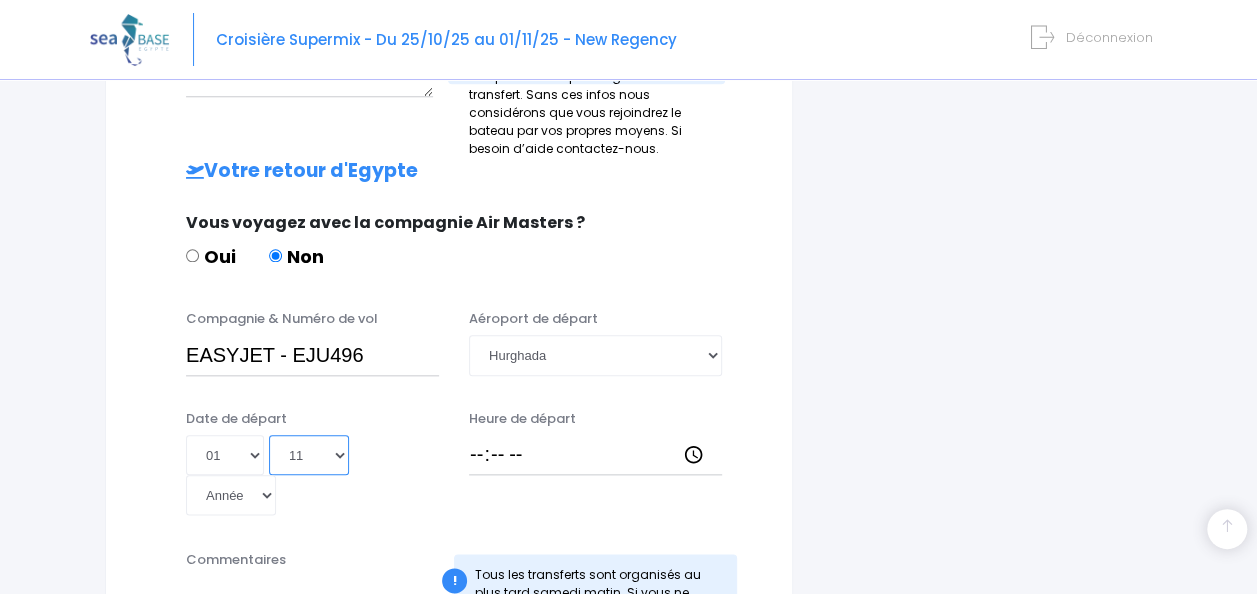 click on "Mois 01 02 03 04 05 06 07 08 09 10 11 12" at bounding box center (309, 455) 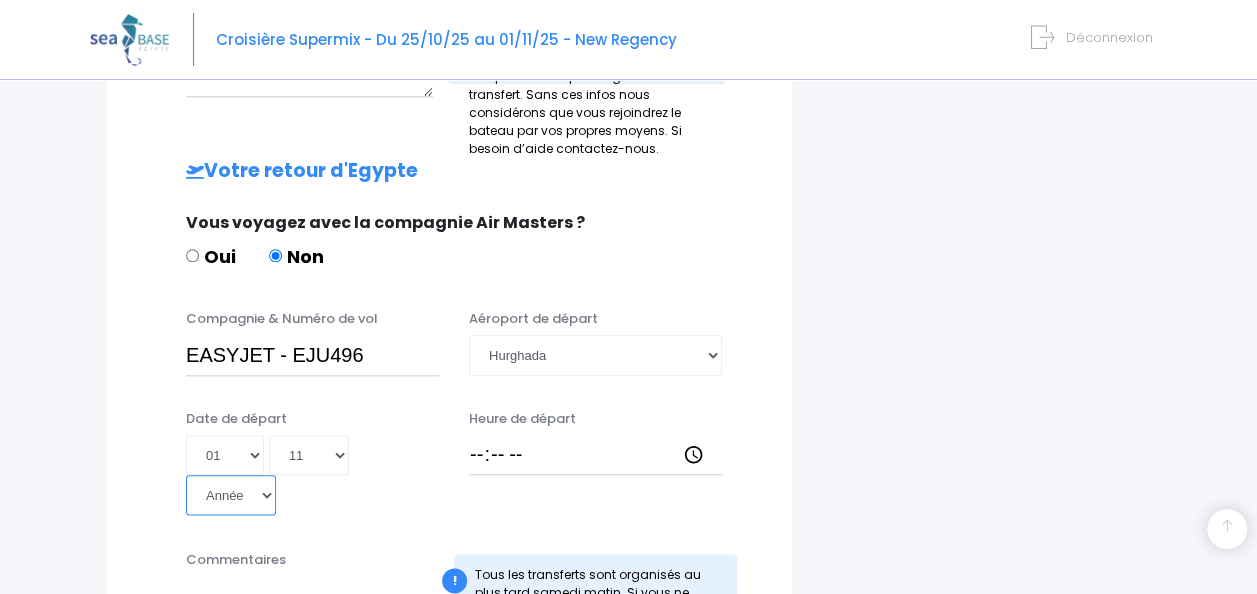 click on "Année 2045 2044 2043 2042 2041 2040 2039 2038 2037 2036 2035 2034 2033 2032 2031 2030 2029 2028 2027 2026 2025 2024 2023 2022 2021 2020 2019 2018 2017 2016 2015 2014 2013 2012 2011 2010 2009 2008 2007 2006 2005 2004 2003 2002 2001 2000 1999 1998 1997 1996 1995 1994 1993 1992 1991 1990 1989 1988 1987 1986 1985 1984 1983 1982 1981 1980 1979 1978 1977 1976 1975 1974 1973 1972 1971 1970 1969 1968 1967 1966 1965 1964 1963 1962 1961 1960 1959 1958 1957 1956 1955 1954 1953 1952 1951 1950 1949 1948 1947 1946 1945 1944 1943 1942 1941 1940 1939 1938 1937 1936 1935 1934 1933 1932 1931 1930 1929 1928 1927 1926 1925 1924 1923 1922 1921 1920 1919 1918 1917 1916 1915 1914 1913 1912 1911 1910 1909 1908 1907 1906 1905 1904 1903 1902 1901 1900" at bounding box center (231, 495) 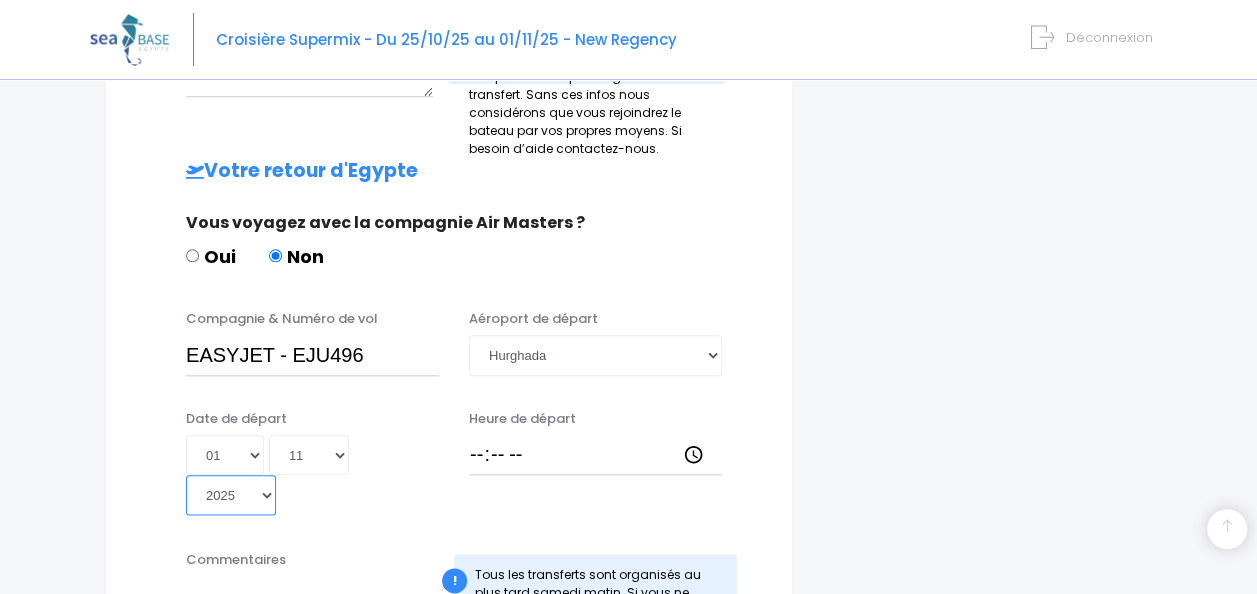 click on "Année 2045 2044 2043 2042 2041 2040 2039 2038 2037 2036 2035 2034 2033 2032 2031 2030 2029 2028 2027 2026 2025 2024 2023 2022 2021 2020 2019 2018 2017 2016 2015 2014 2013 2012 2011 2010 2009 2008 2007 2006 2005 2004 2003 2002 2001 2000 1999 1998 1997 1996 1995 1994 1993 1992 1991 1990 1989 1988 1987 1986 1985 1984 1983 1982 1981 1980 1979 1978 1977 1976 1975 1974 1973 1972 1971 1970 1969 1968 1967 1966 1965 1964 1963 1962 1961 1960 1959 1958 1957 1956 1955 1954 1953 1952 1951 1950 1949 1948 1947 1946 1945 1944 1943 1942 1941 1940 1939 1938 1937 1936 1935 1934 1933 1932 1931 1930 1929 1928 1927 1926 1925 1924 1923 1922 1921 1920 1919 1918 1917 1916 1915 1914 1913 1912 1911 1910 1909 1908 1907 1906 1905 1904 1903 1902 1901 1900" at bounding box center [231, 495] 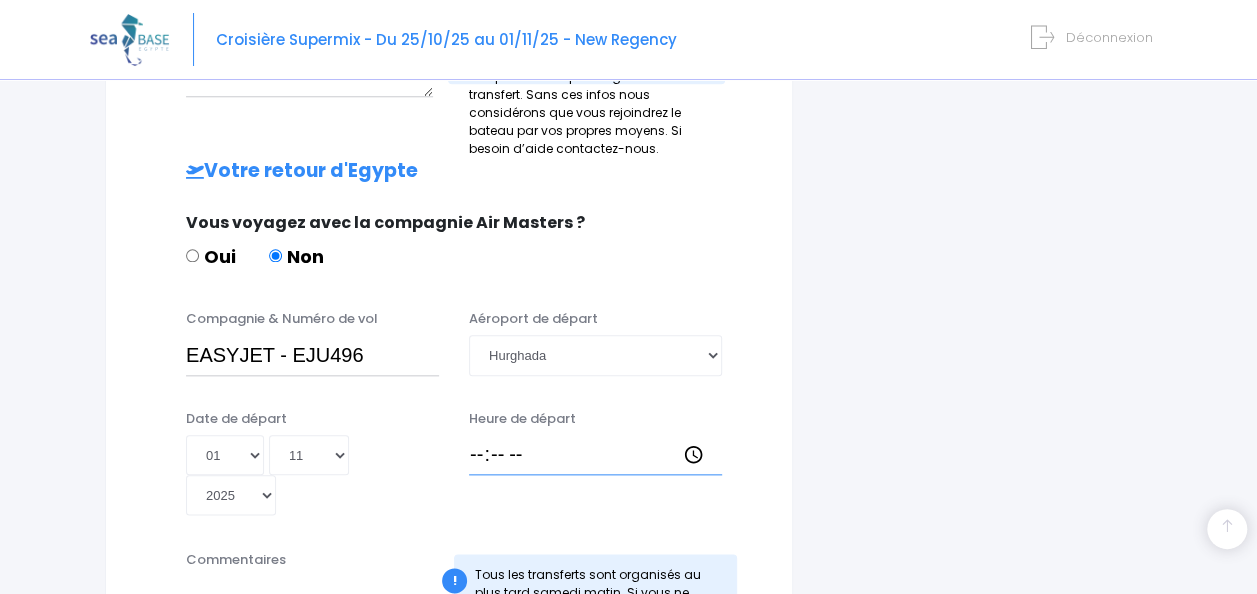 click on "Heure de départ" at bounding box center (595, 455) 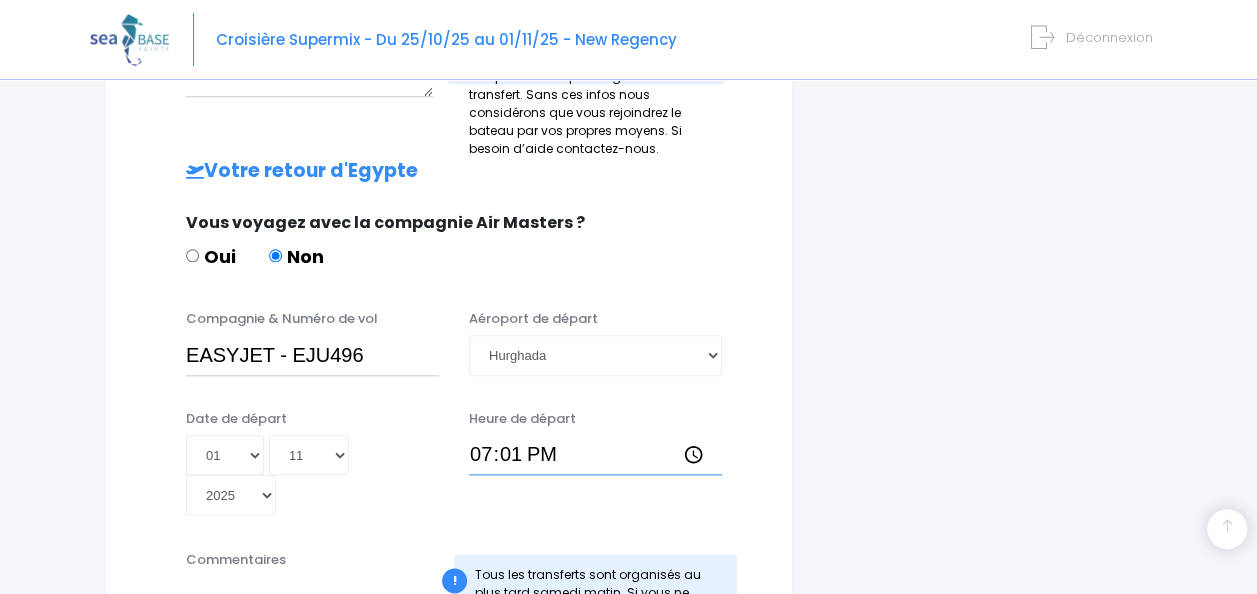 type on "19:15" 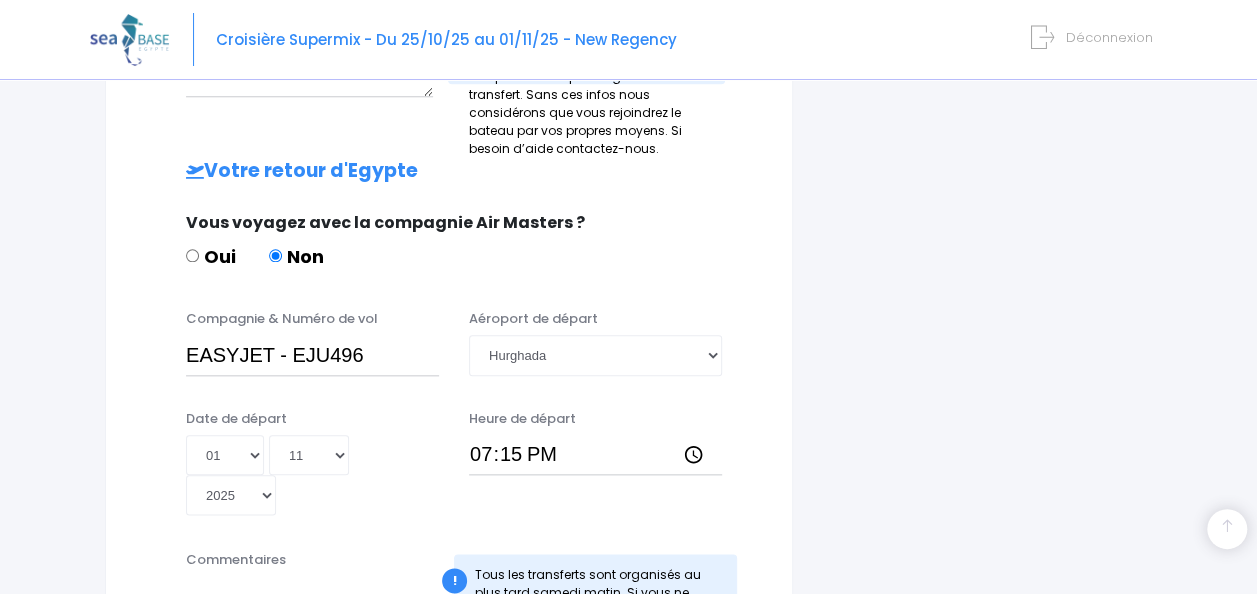 click on "Date de départ
Jour 01 02 03 04 05 06 07 08 09 10 11 12 13 14 15 16 17 18 19 20 21 22 23 24 25 26 27 28 29 30 31 Mois 01 02 03 04 05 06 07 08 09 10 11 12 Année 2045 2044 2043 2042 2041 2040 2039 2038 2037 2036 2035 2034 2033 2032 2031 2030 2029 2028 2027 2026 2025 2024 2023 2022 2021 2020 2019 2018 2017 2016 2015 2014 2013 2012 2011 2010 2009 2008 2007 2006 2005 2004 2003 2002 2001 2000 1999 1998 1997 1996 1995 1994 1993 1992 1991 1990 1989 1988 1987 1986 1985 1984 1983 1982 1981 1980 1979 1978 1977 1976 1975 1974 1973 1972 1971 1970 1969 1968 1967 1966 1965 1964 1963 1962 1961 1960 1959 1958 1957 1956 1955 1954 1953 1952 1951 1950 1949 1948 1947 1946 1945 1944 1943 1942 1941 1940 1939 1938 1937 1936 1935 1934 1933 1932 1931 1930 1929 1928 1927 1926 1925 1924 1923 1922 1921 1920 1919 1918 1917 1916 1915 1914 1913 1912 1911 1910 1909 1908 1907 1906 1905 1904 1903 1902 1901 1900 2025-11-01" at bounding box center (449, 469) 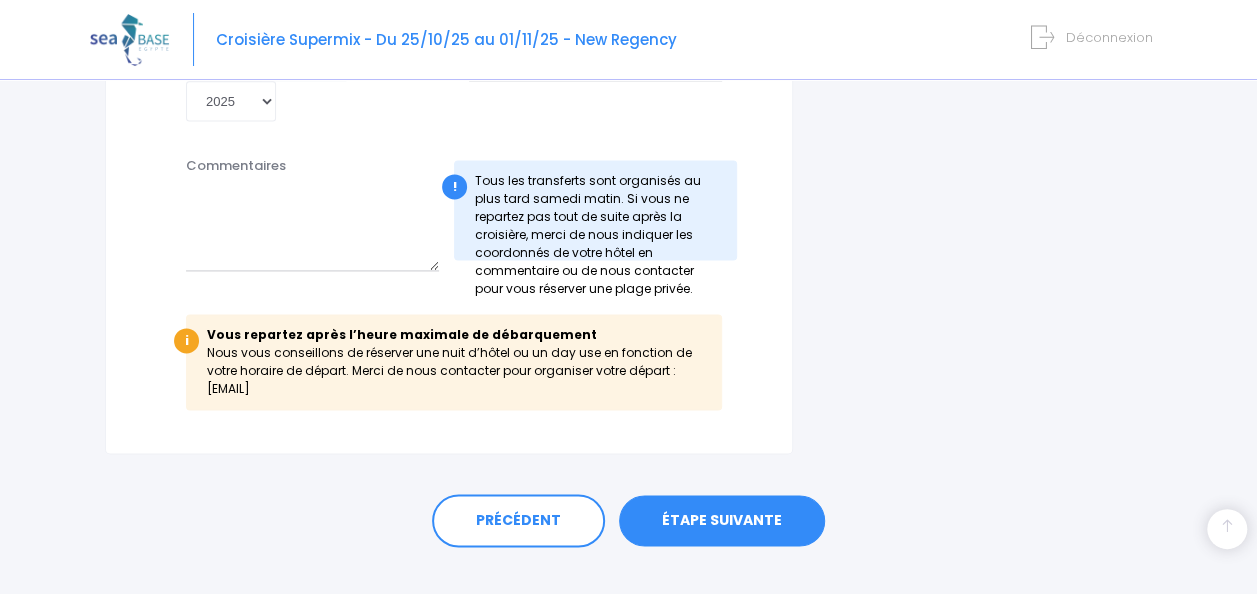 scroll, scrollTop: 1328, scrollLeft: 0, axis: vertical 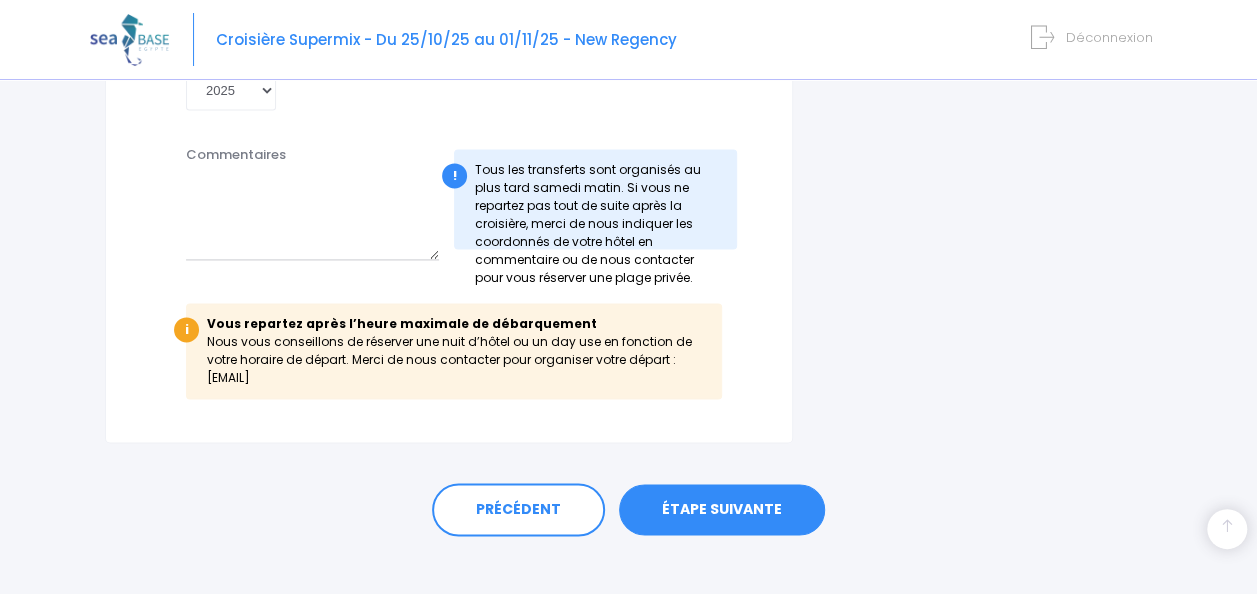 click on "ÉTAPE SUIVANTE" at bounding box center (722, 510) 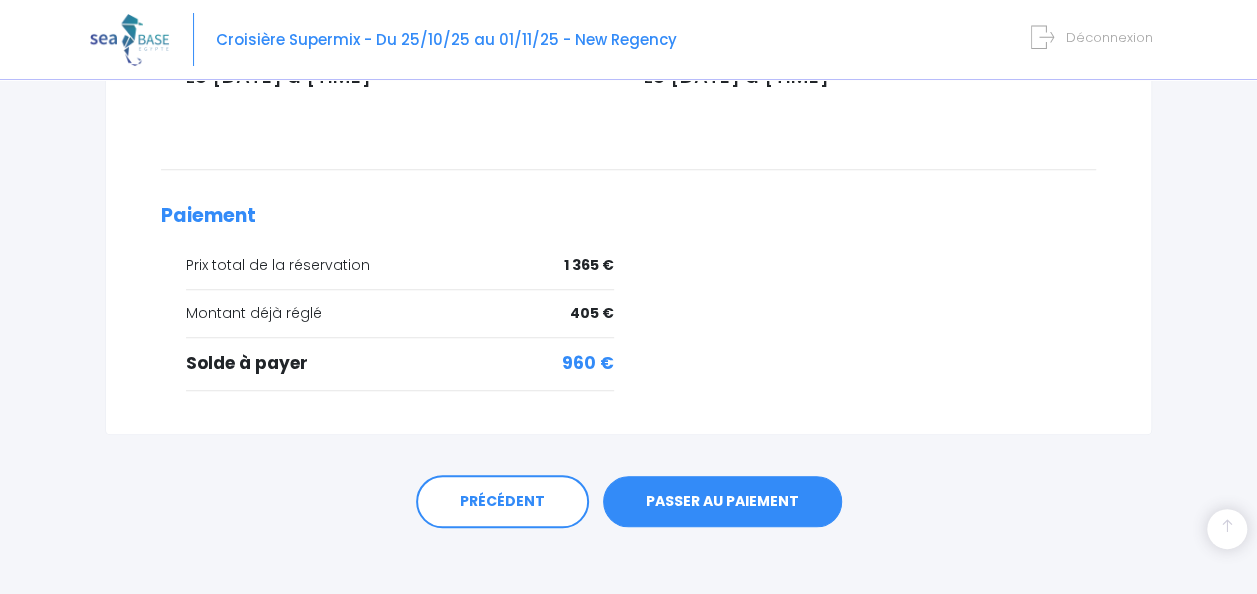 scroll, scrollTop: 800, scrollLeft: 0, axis: vertical 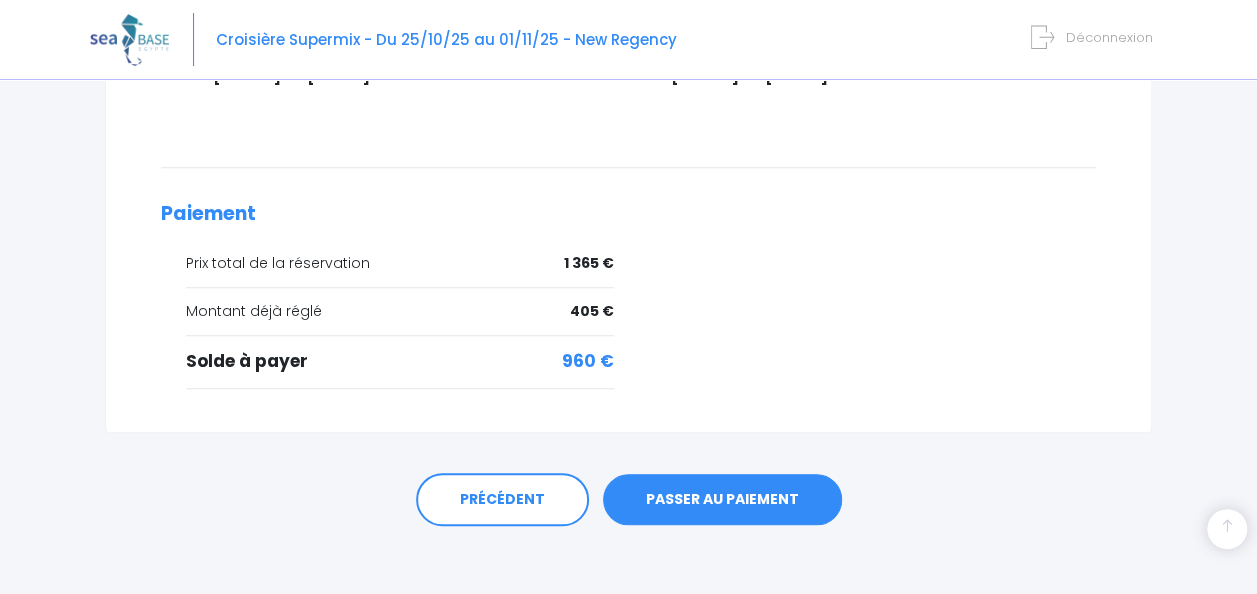 click on "PASSER AU PAIEMENT" at bounding box center (722, 500) 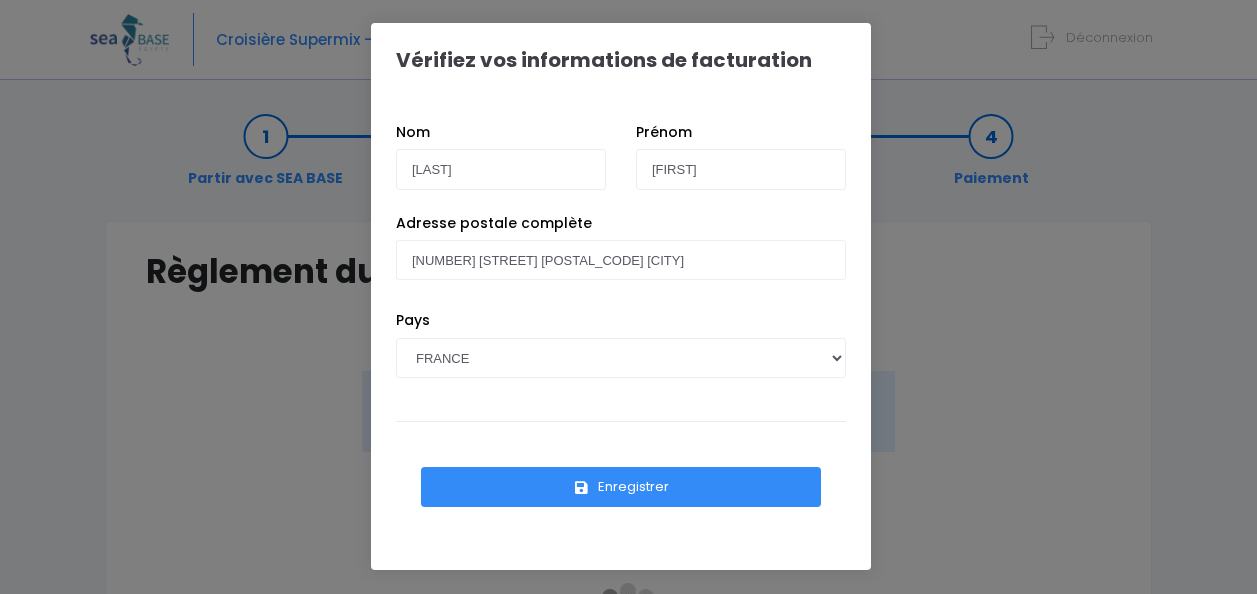 scroll, scrollTop: 0, scrollLeft: 0, axis: both 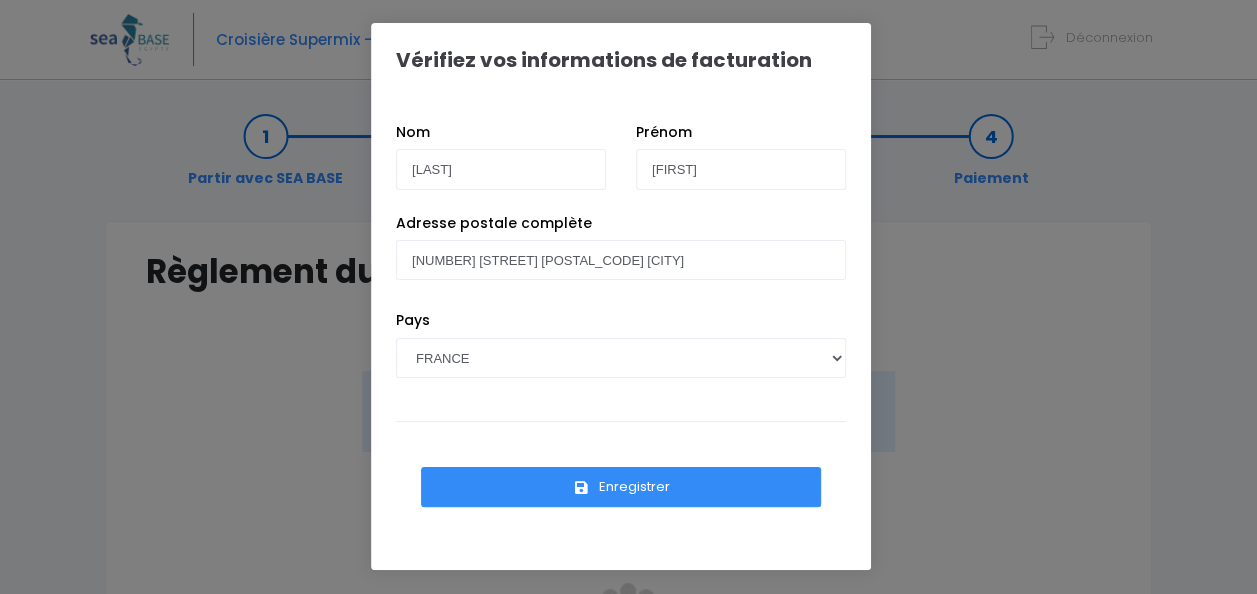 click on "Enregistrer" at bounding box center (621, 487) 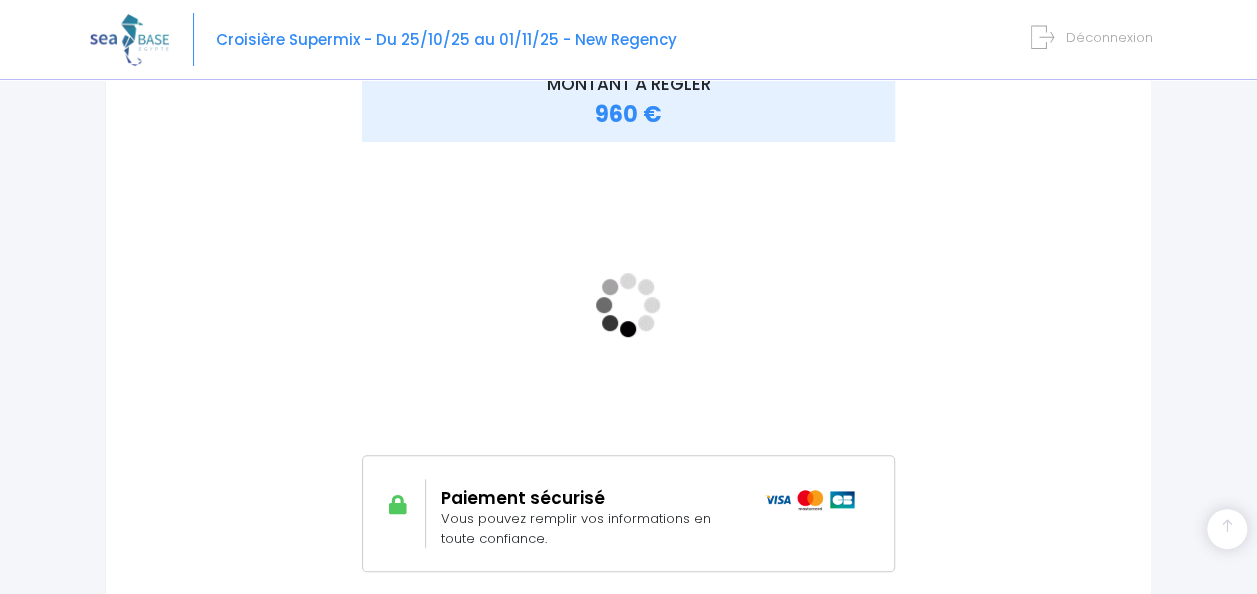 scroll, scrollTop: 308, scrollLeft: 0, axis: vertical 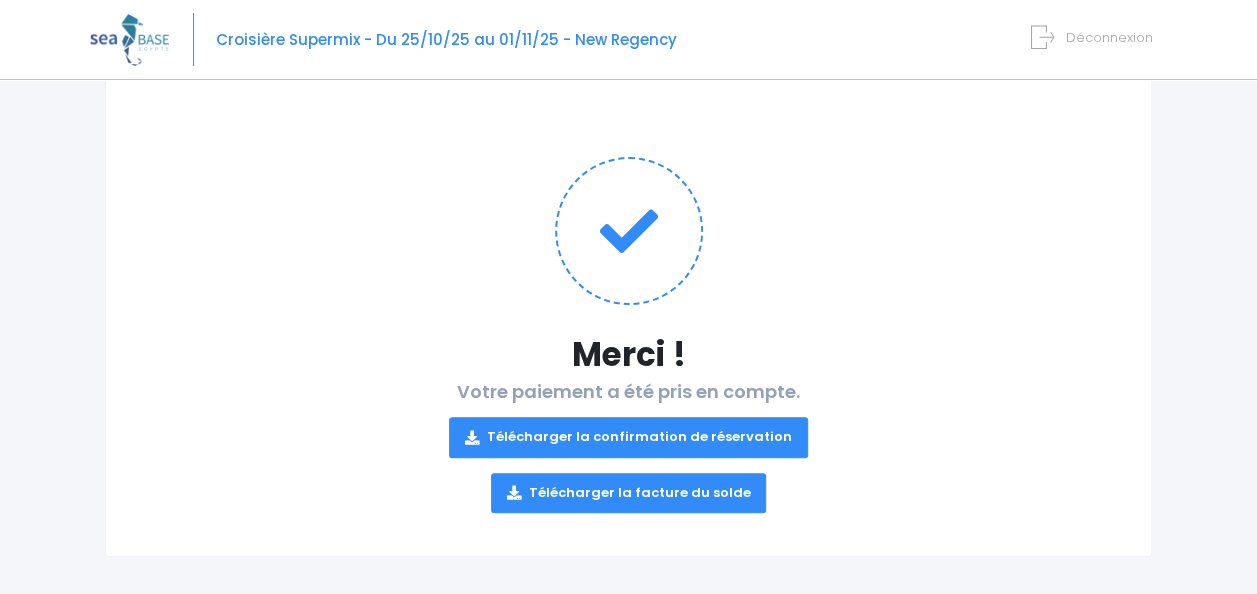 click on "Télécharger la confirmation de réservation" at bounding box center [628, 437] 